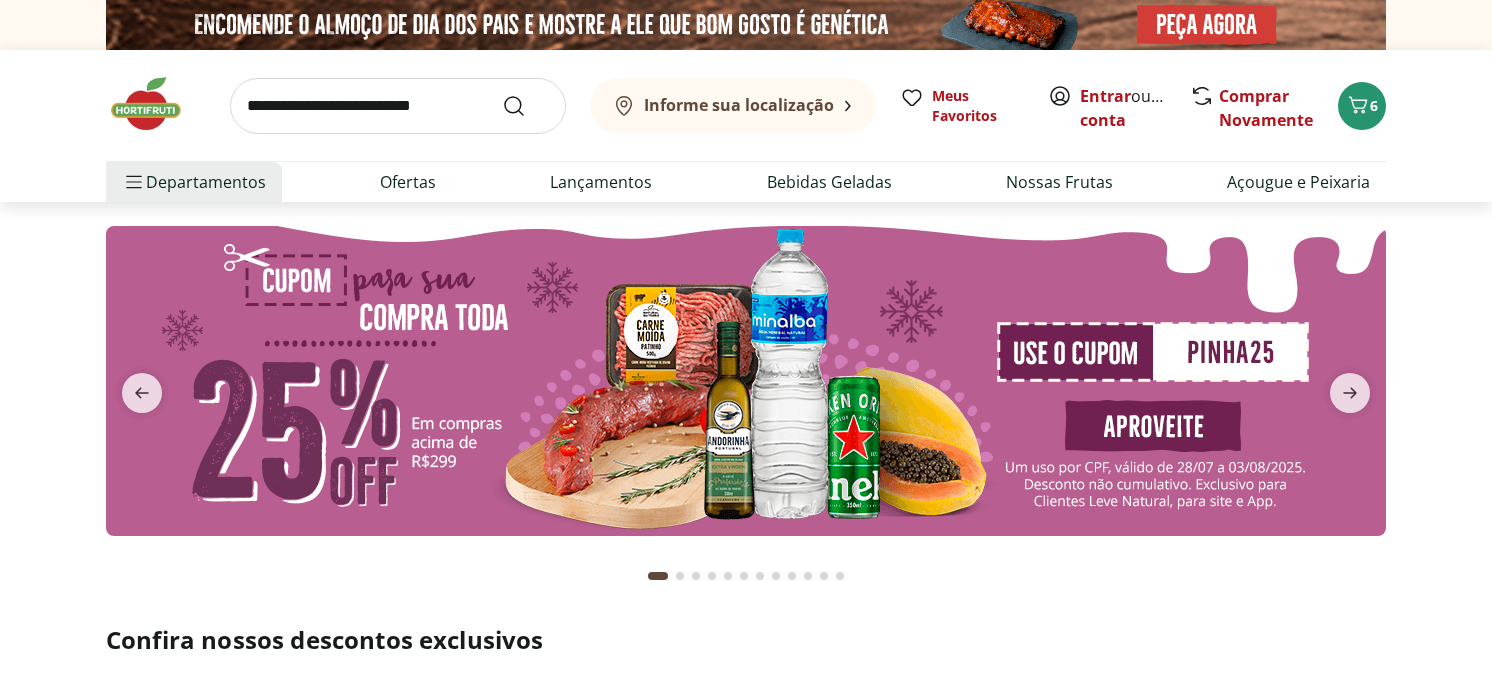 scroll, scrollTop: 0, scrollLeft: 0, axis: both 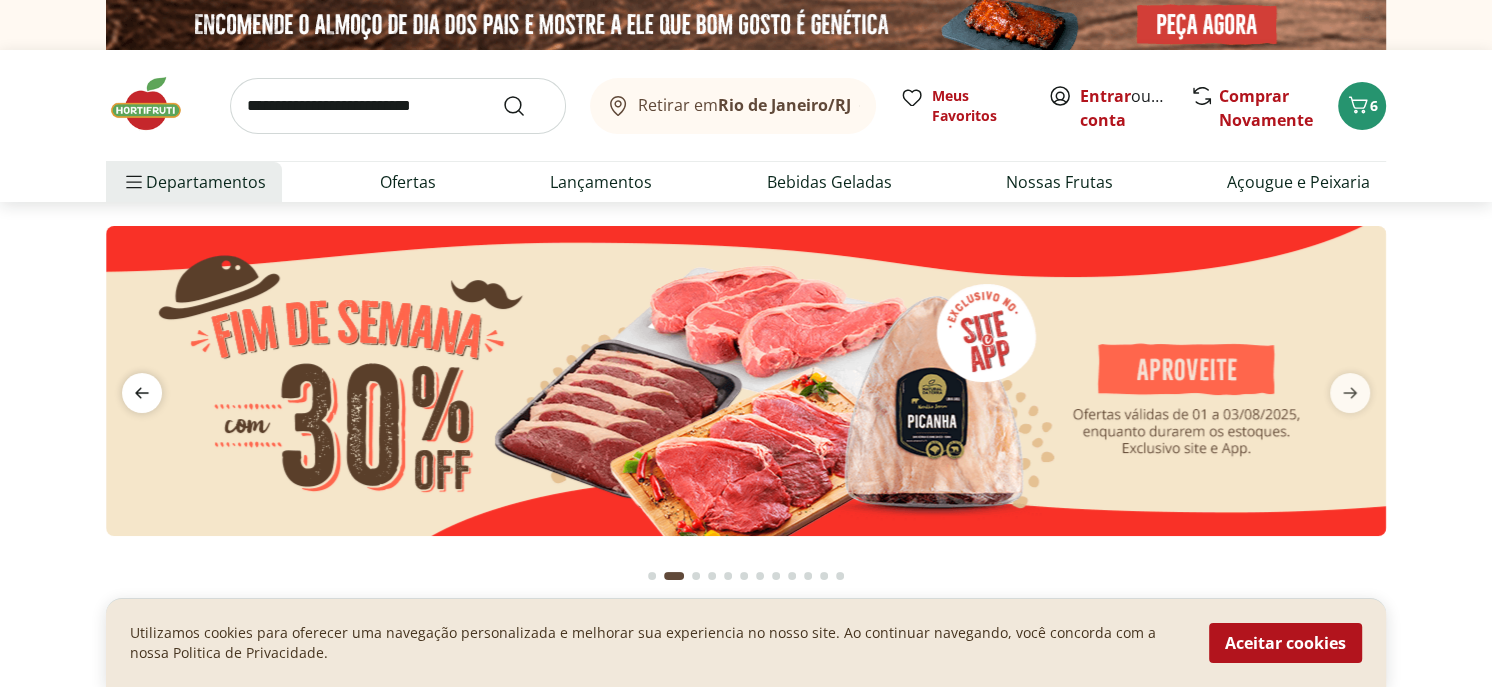 click 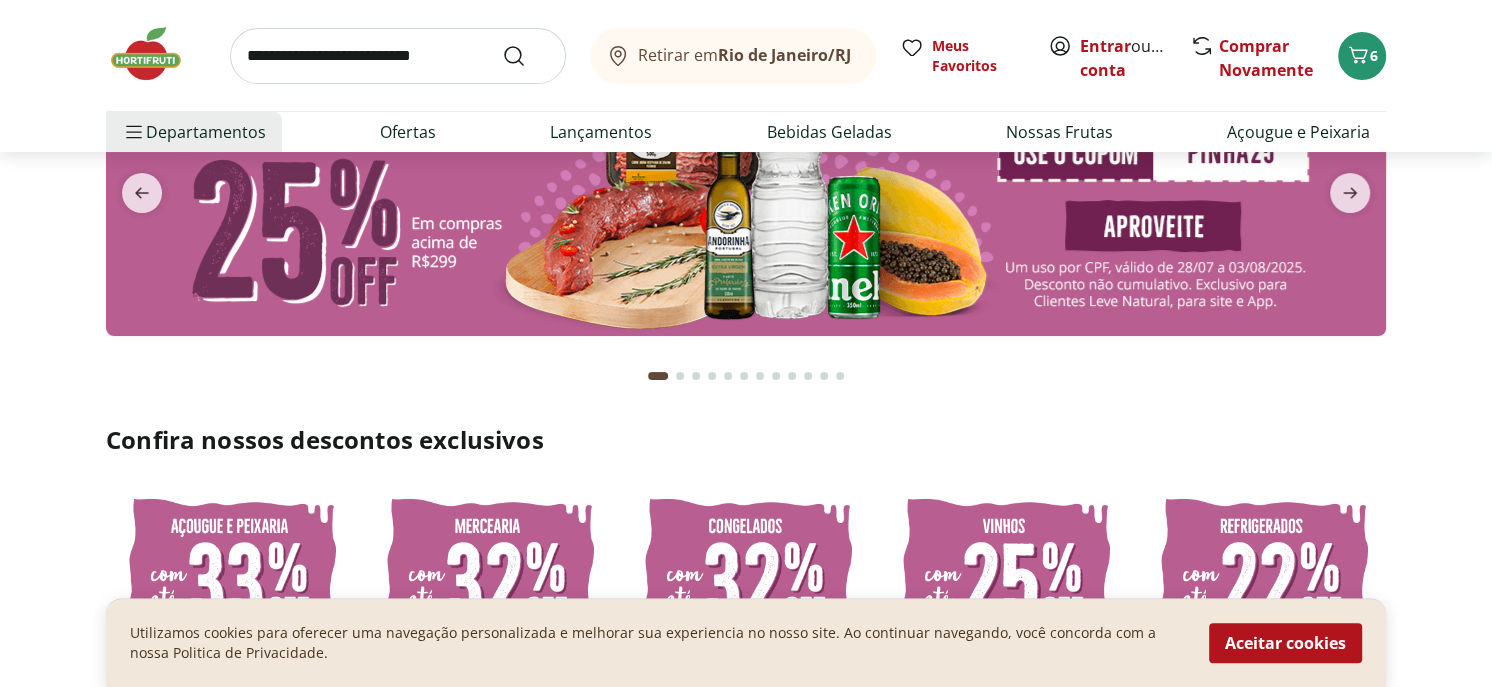 scroll, scrollTop: 0, scrollLeft: 0, axis: both 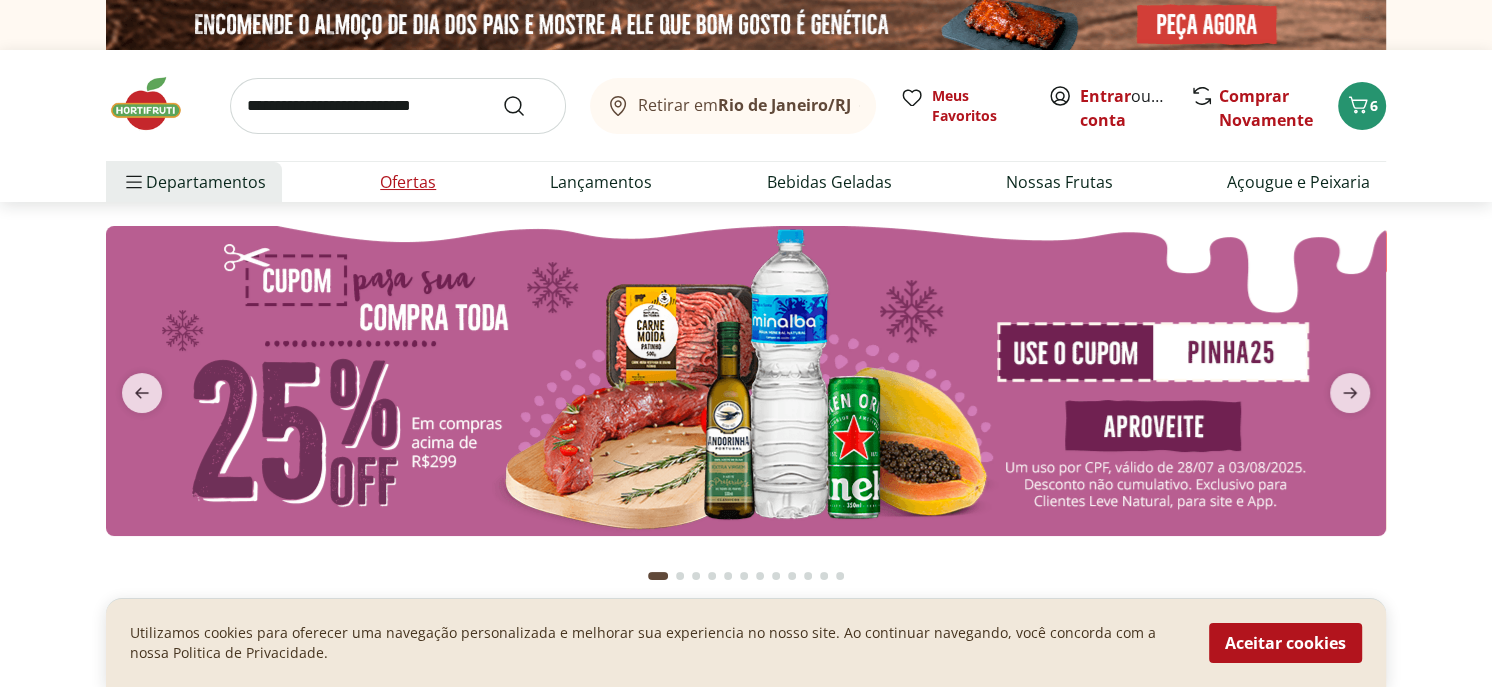 click on "Ofertas" at bounding box center [408, 182] 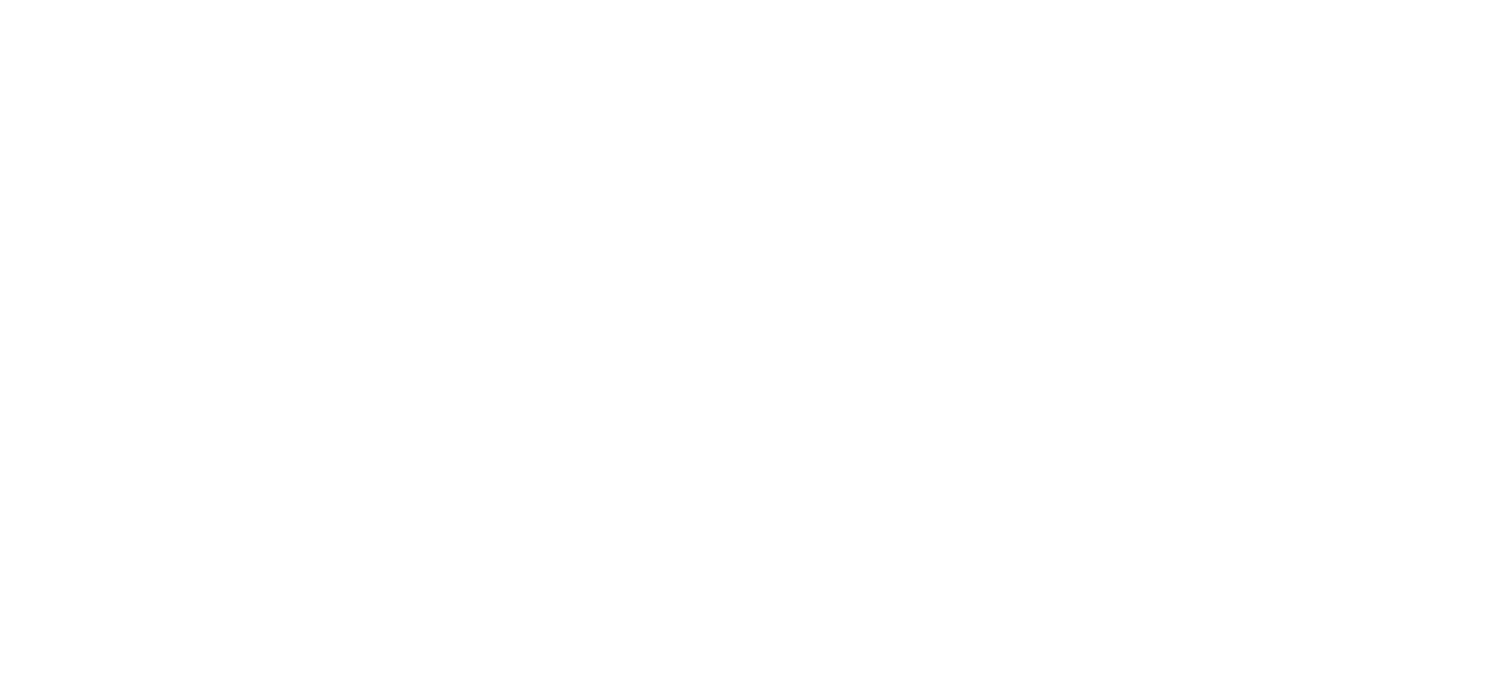 select on "**********" 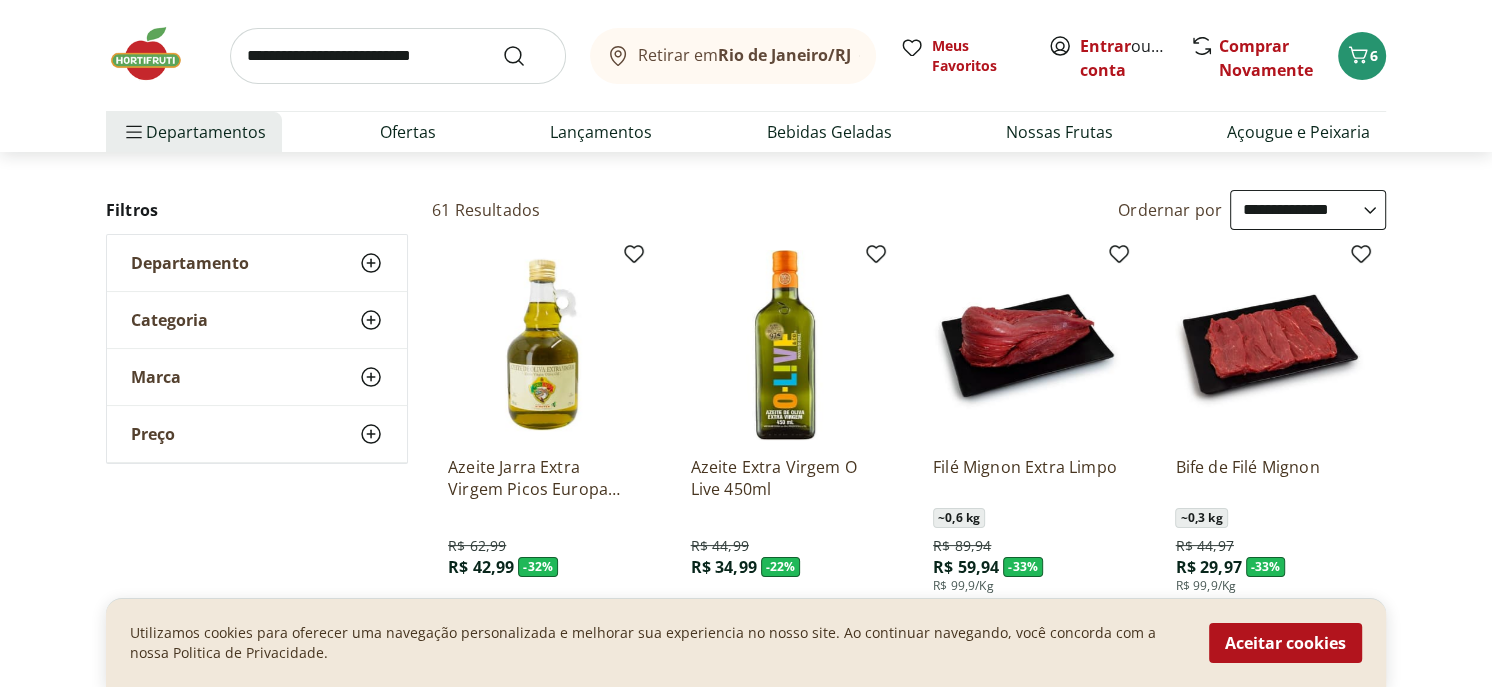 scroll, scrollTop: 200, scrollLeft: 0, axis: vertical 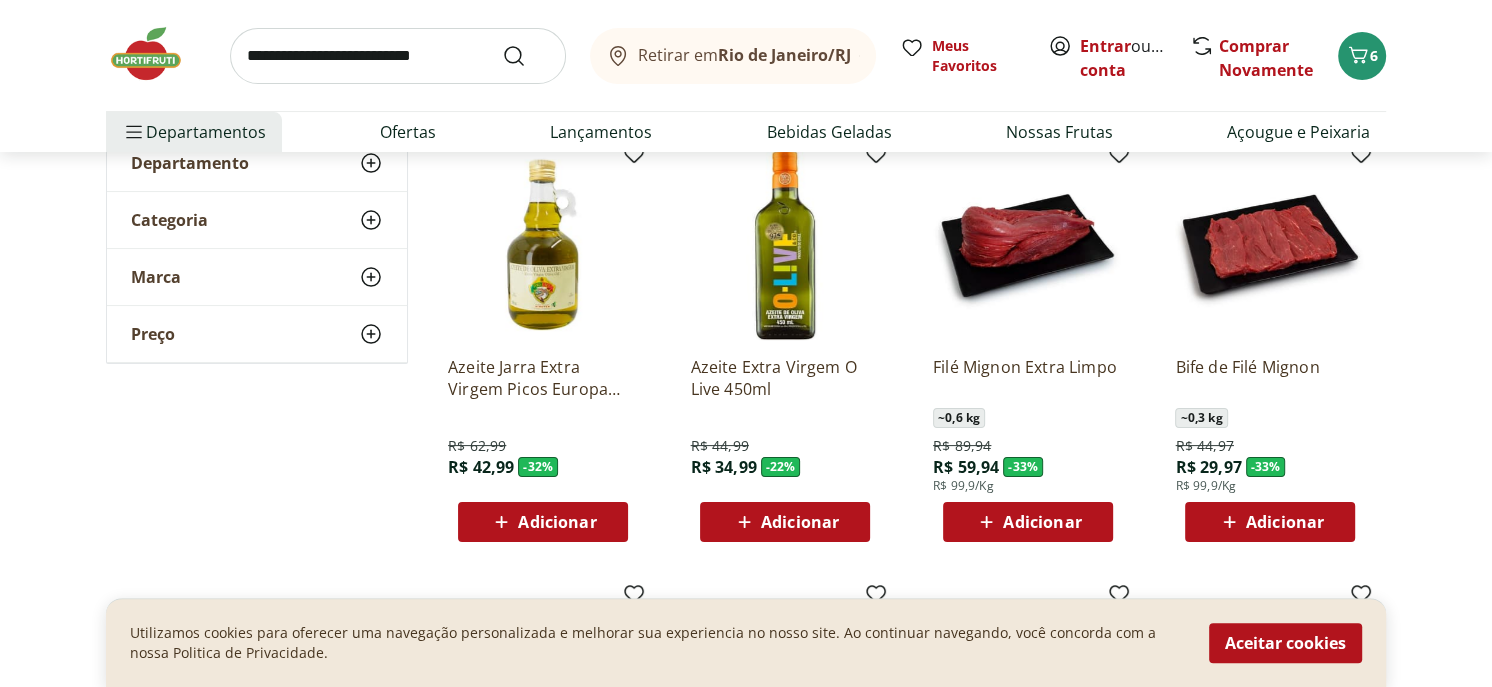 click on "Adicionar" at bounding box center (1285, 522) 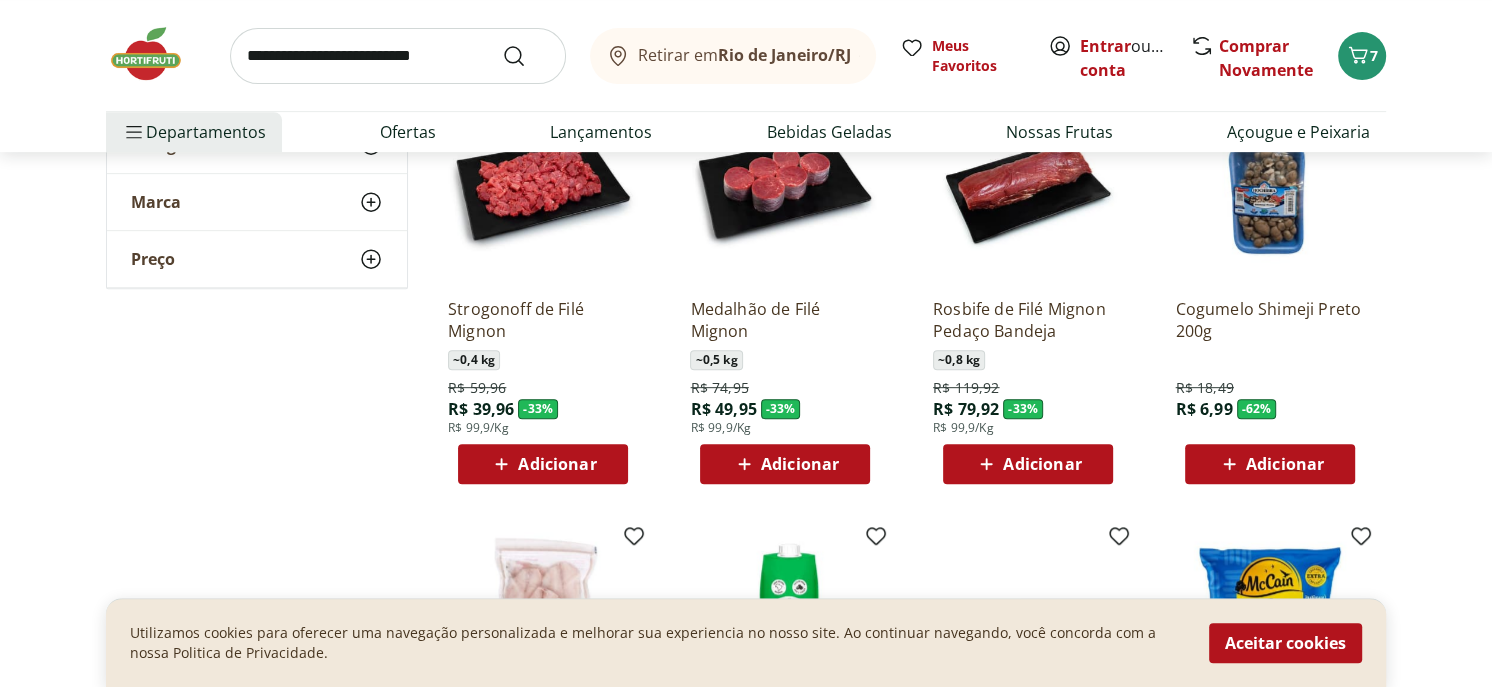 scroll, scrollTop: 700, scrollLeft: 0, axis: vertical 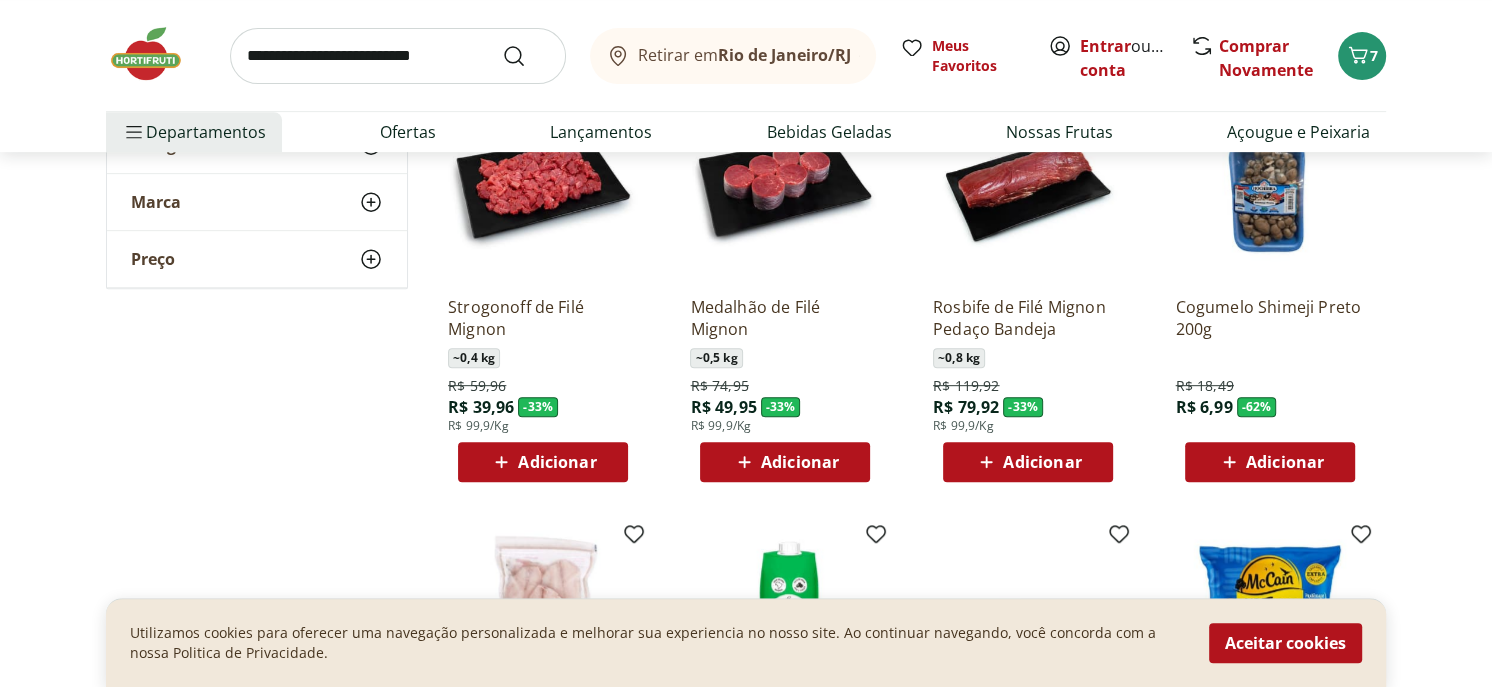 click on "Adicionar" at bounding box center [1285, 462] 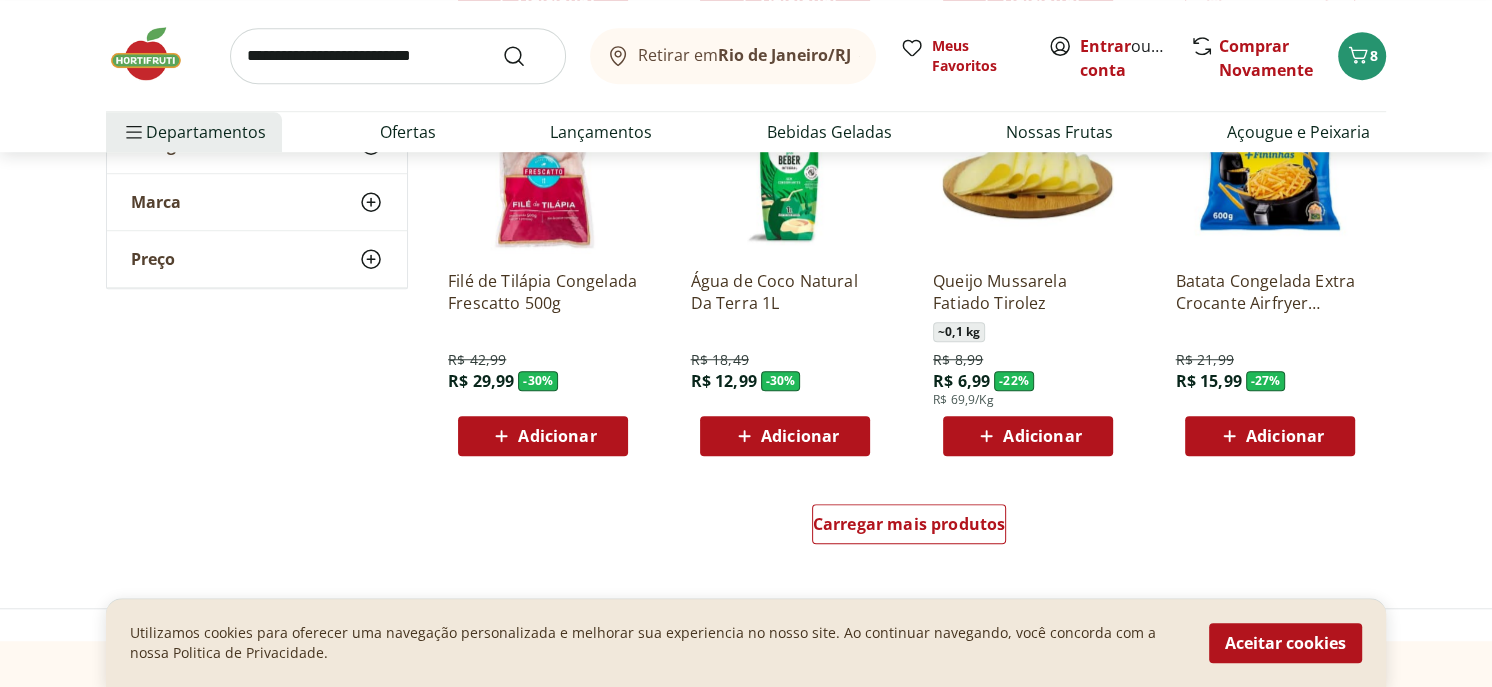 scroll, scrollTop: 1200, scrollLeft: 0, axis: vertical 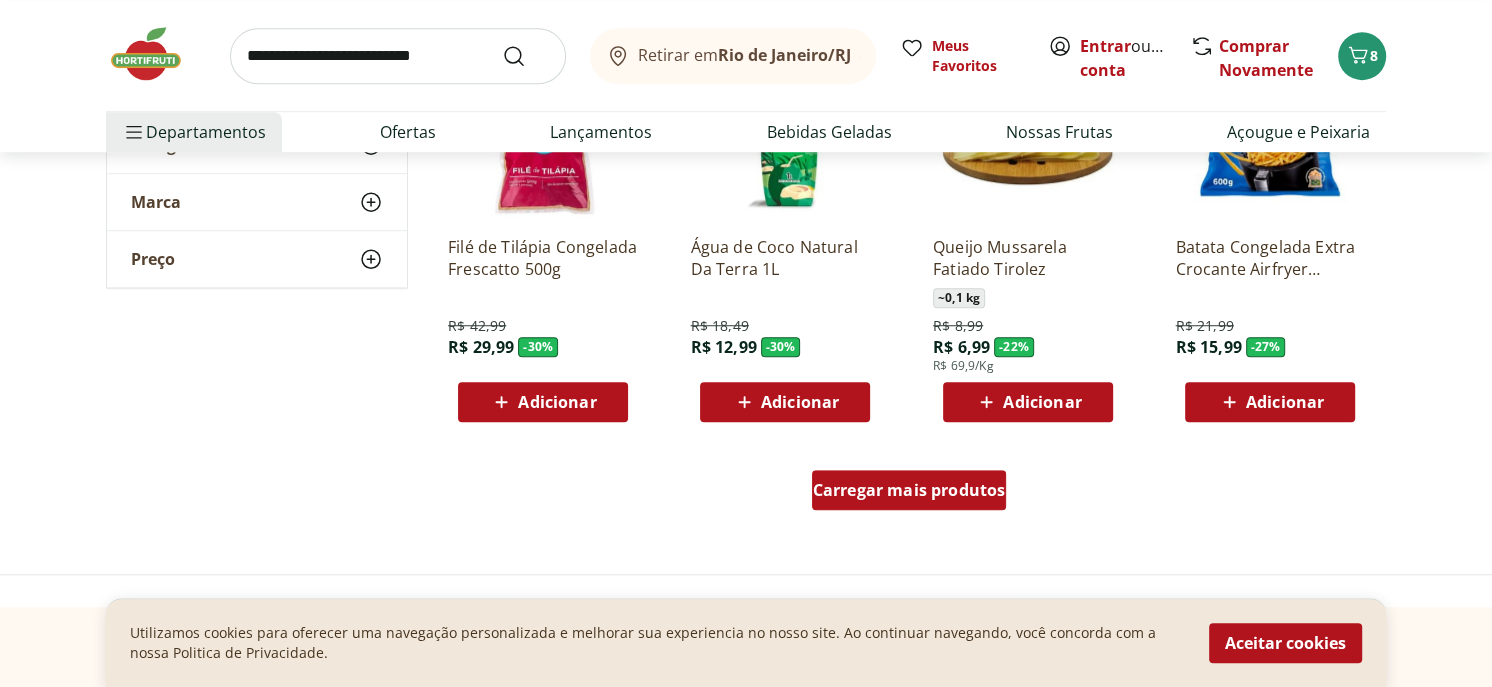 click on "Carregar mais produtos" at bounding box center [909, 490] 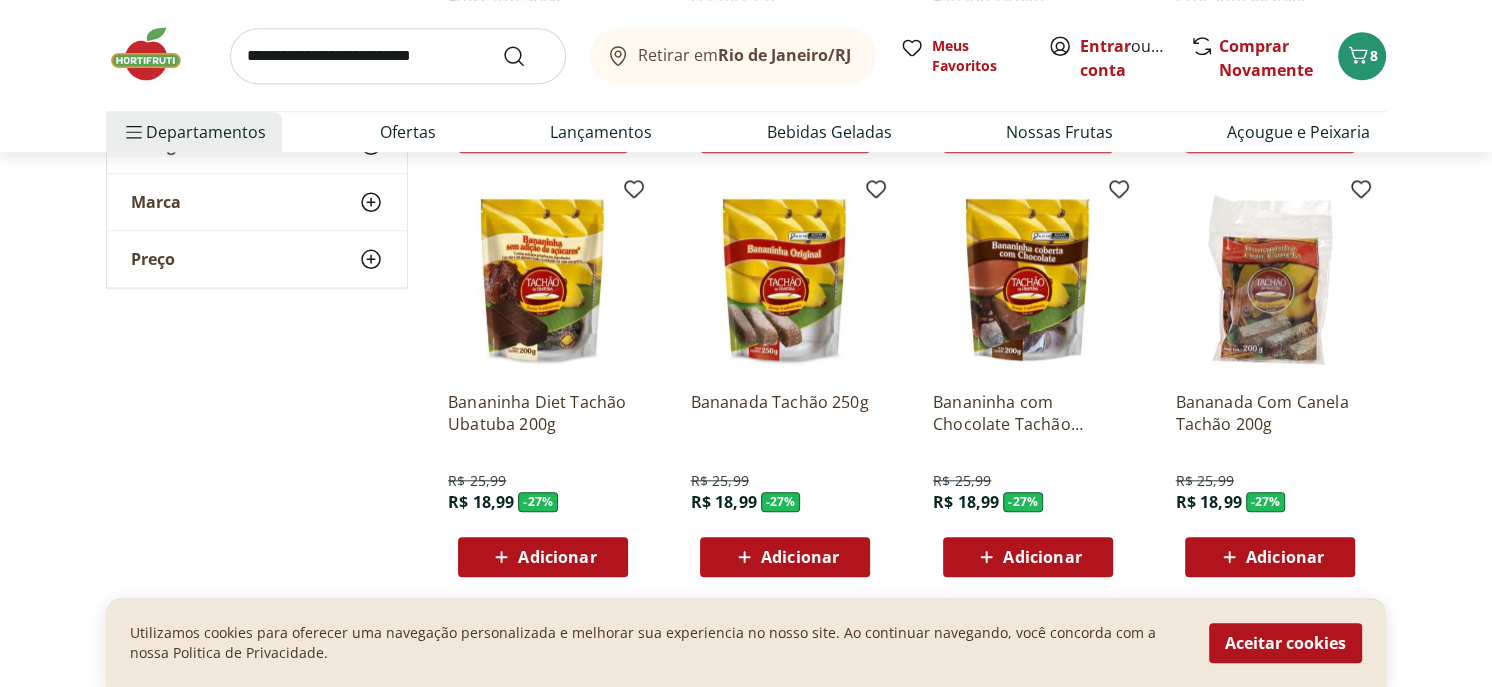 scroll, scrollTop: 1500, scrollLeft: 0, axis: vertical 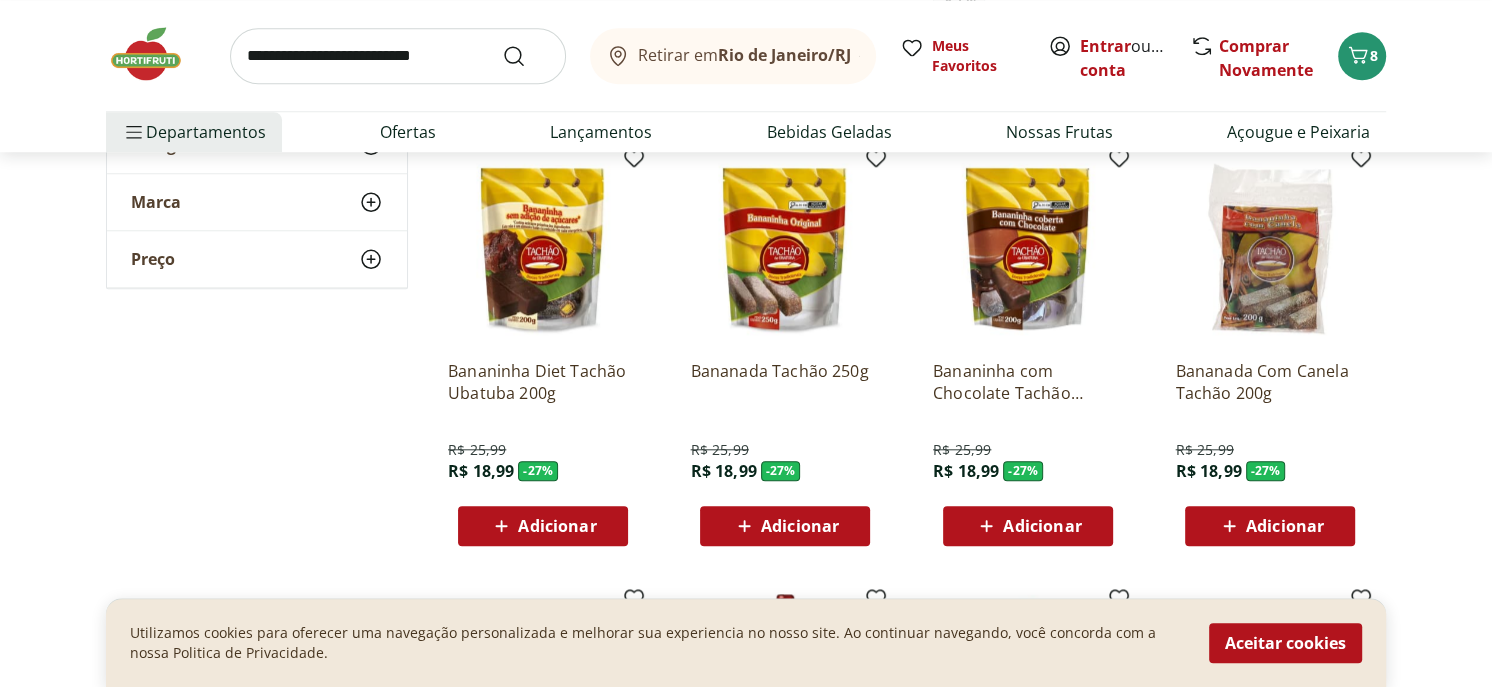 click on "Adicionar" at bounding box center (557, 526) 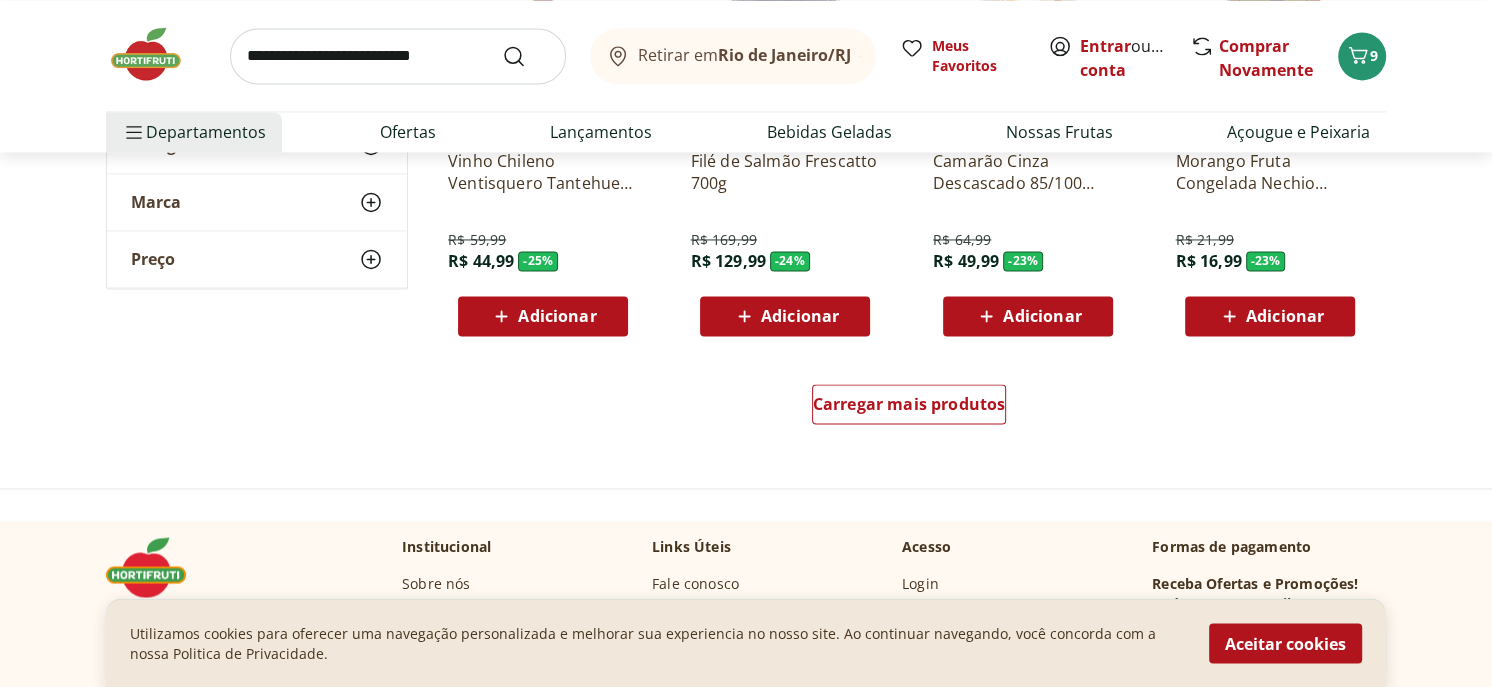 scroll, scrollTop: 2600, scrollLeft: 0, axis: vertical 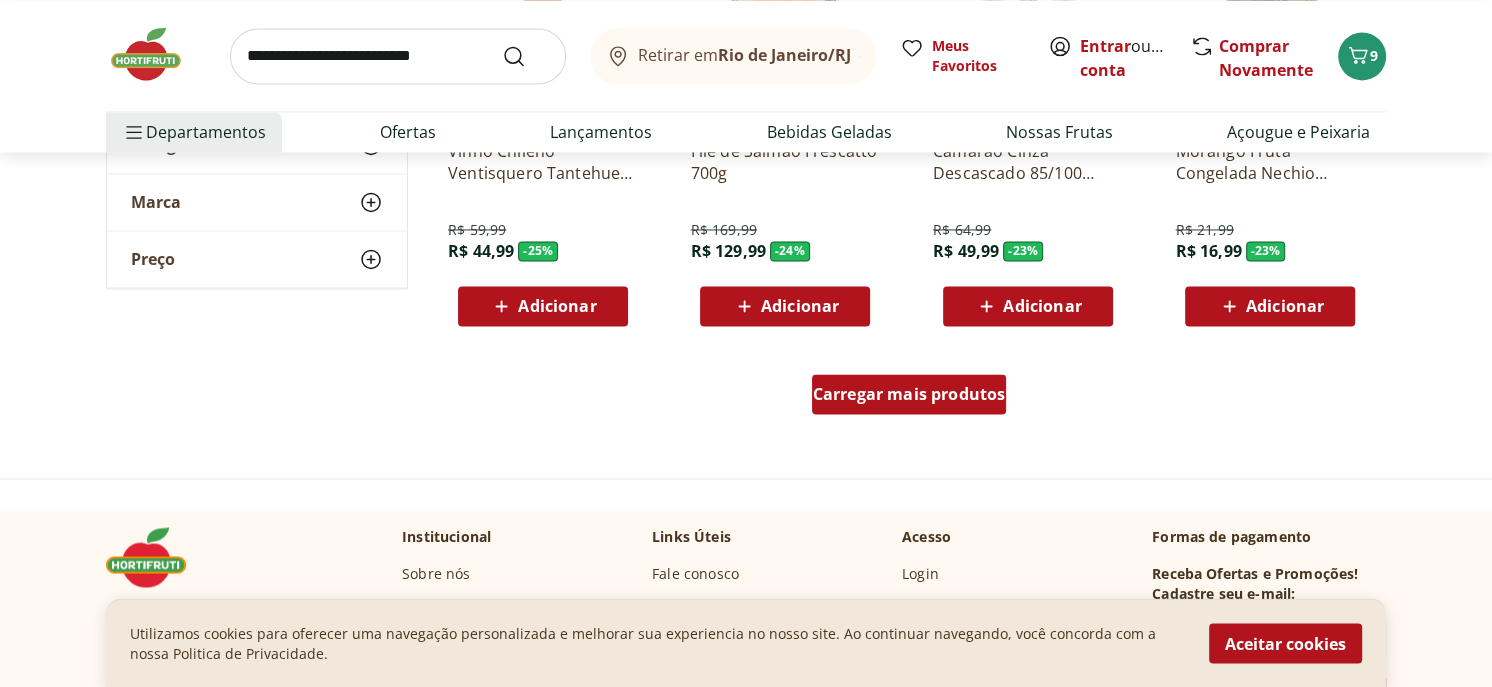 click on "Carregar mais produtos" at bounding box center (909, 394) 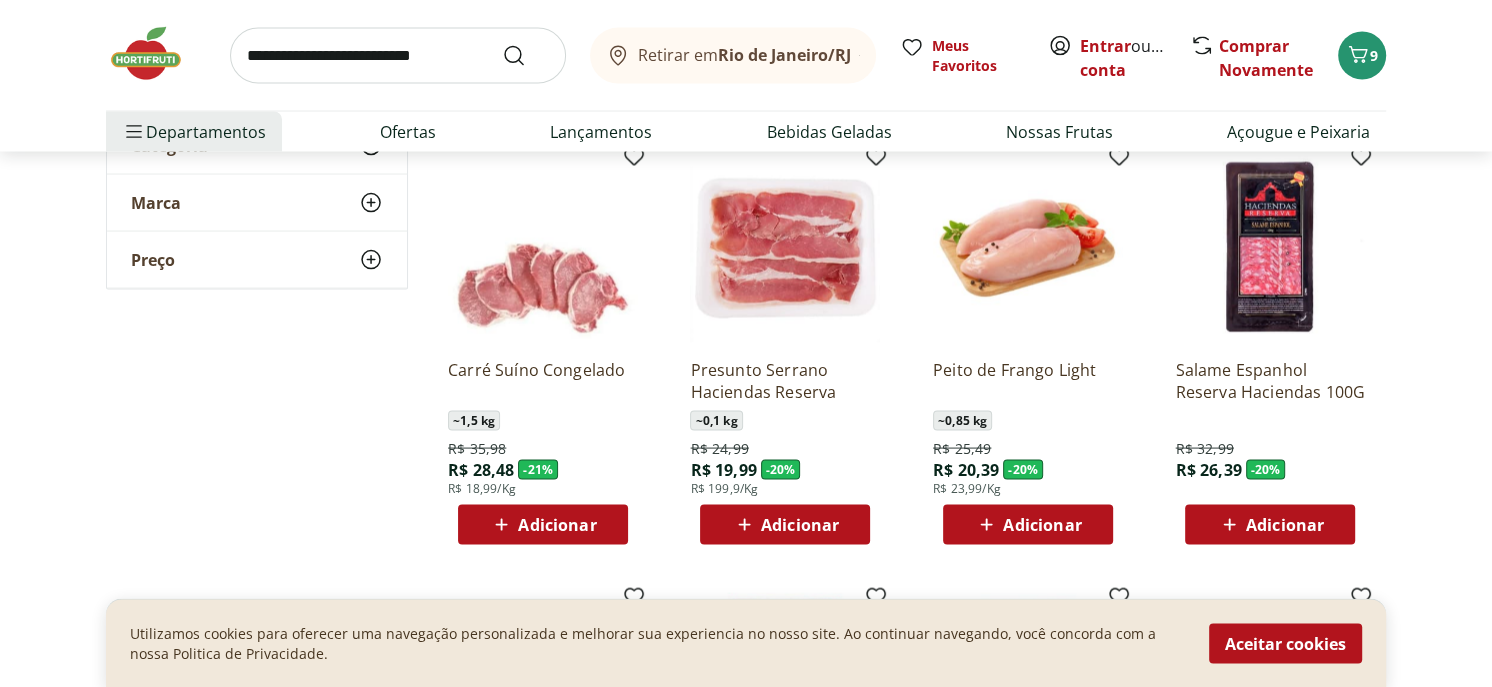scroll, scrollTop: 3300, scrollLeft: 0, axis: vertical 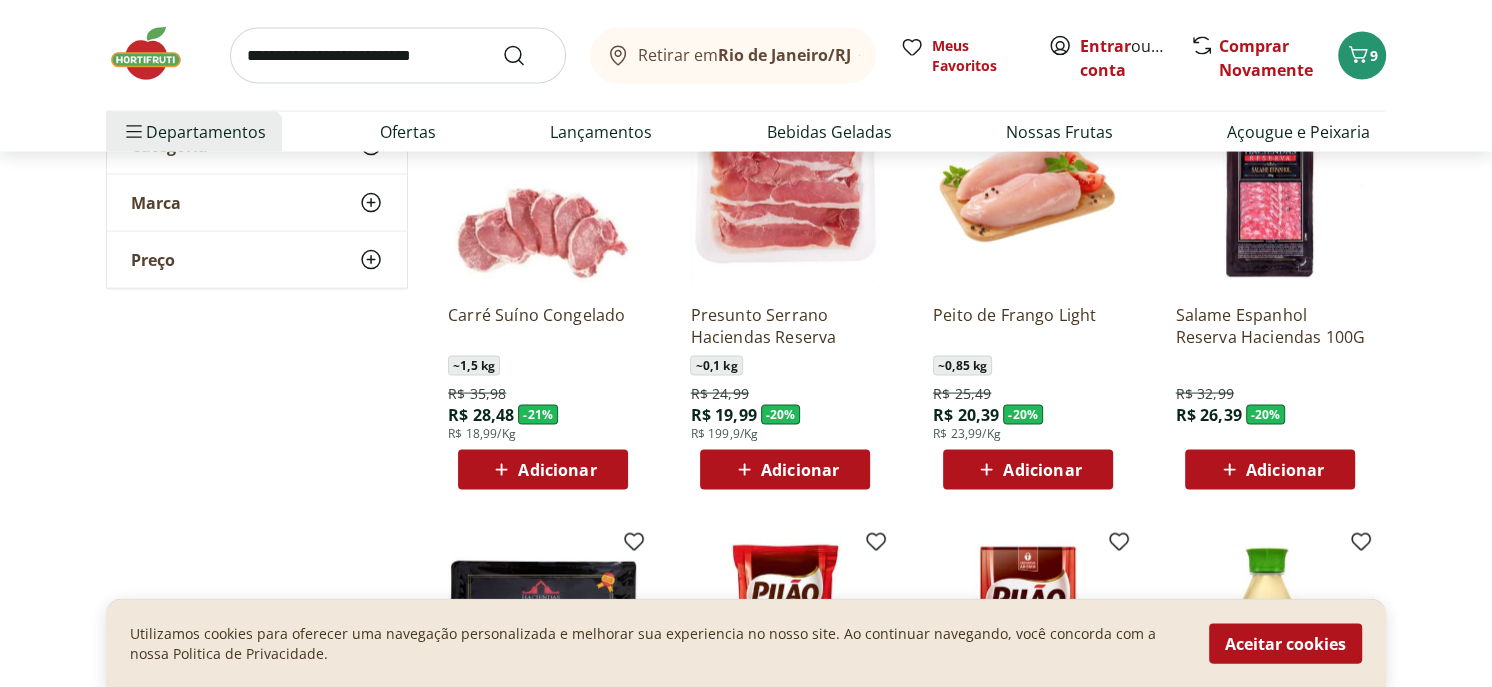 click on "Adicionar" at bounding box center [800, 470] 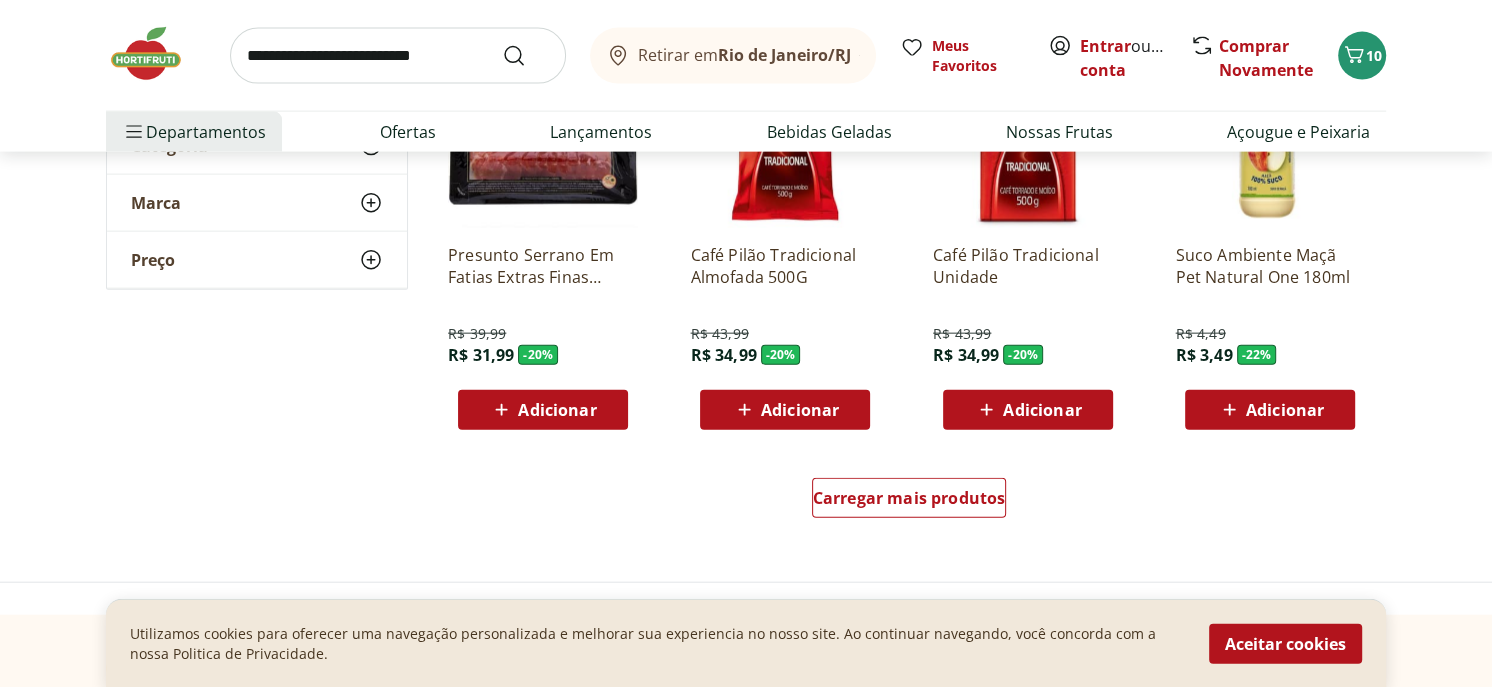 scroll, scrollTop: 3900, scrollLeft: 0, axis: vertical 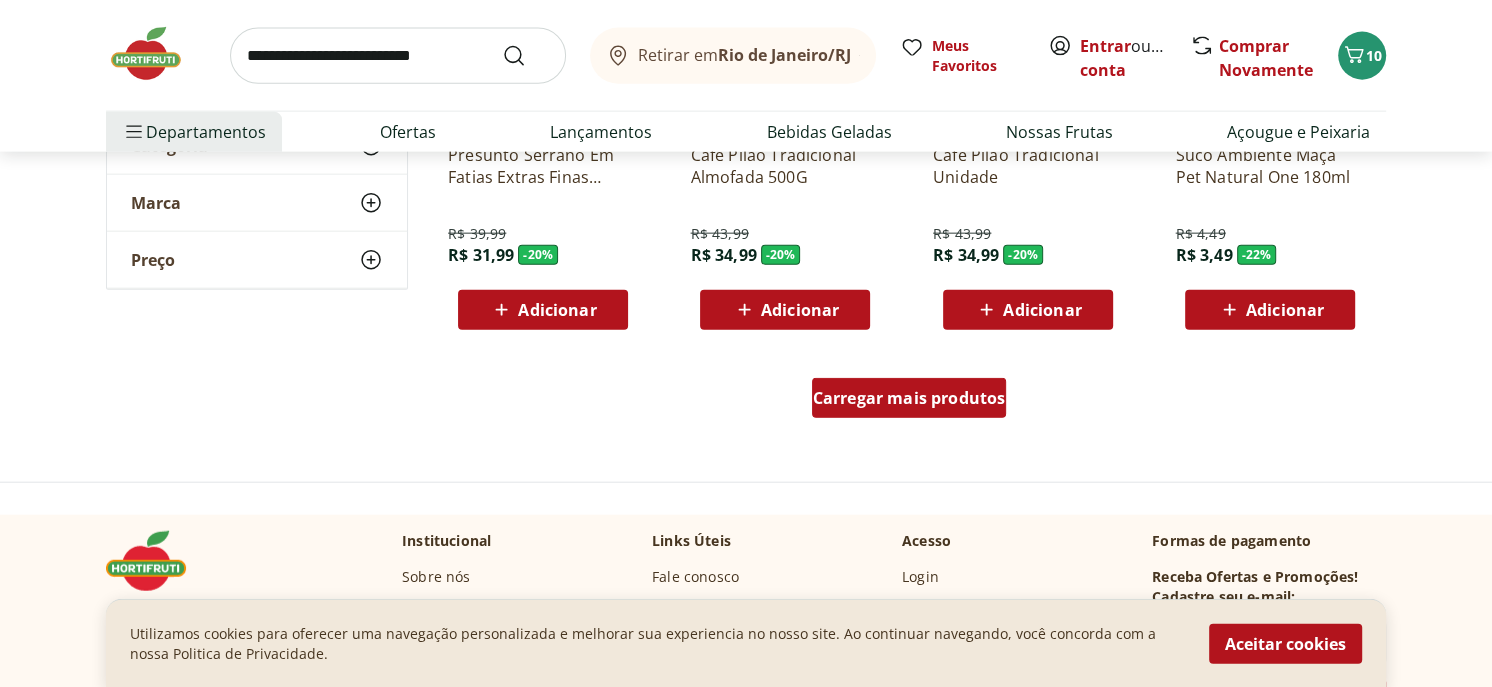 click on "Carregar mais produtos" at bounding box center (909, 398) 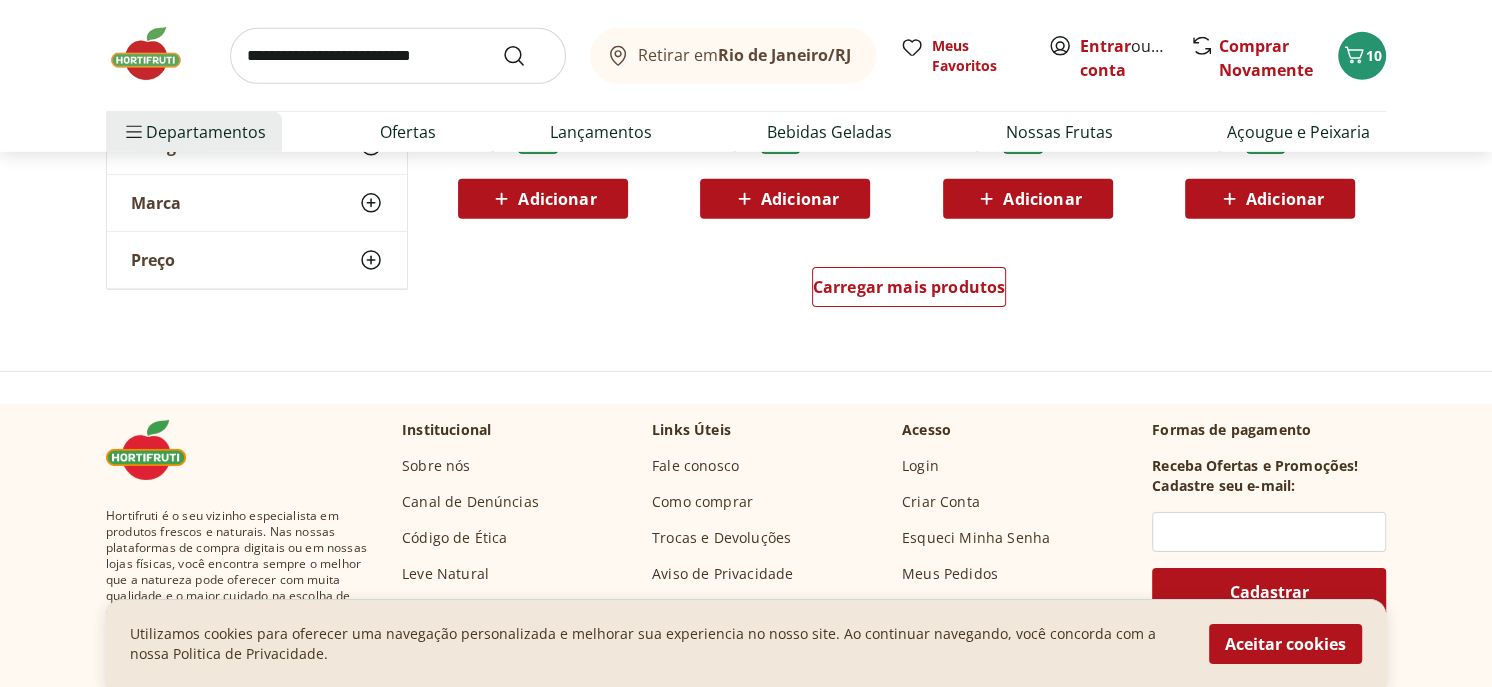scroll, scrollTop: 5200, scrollLeft: 0, axis: vertical 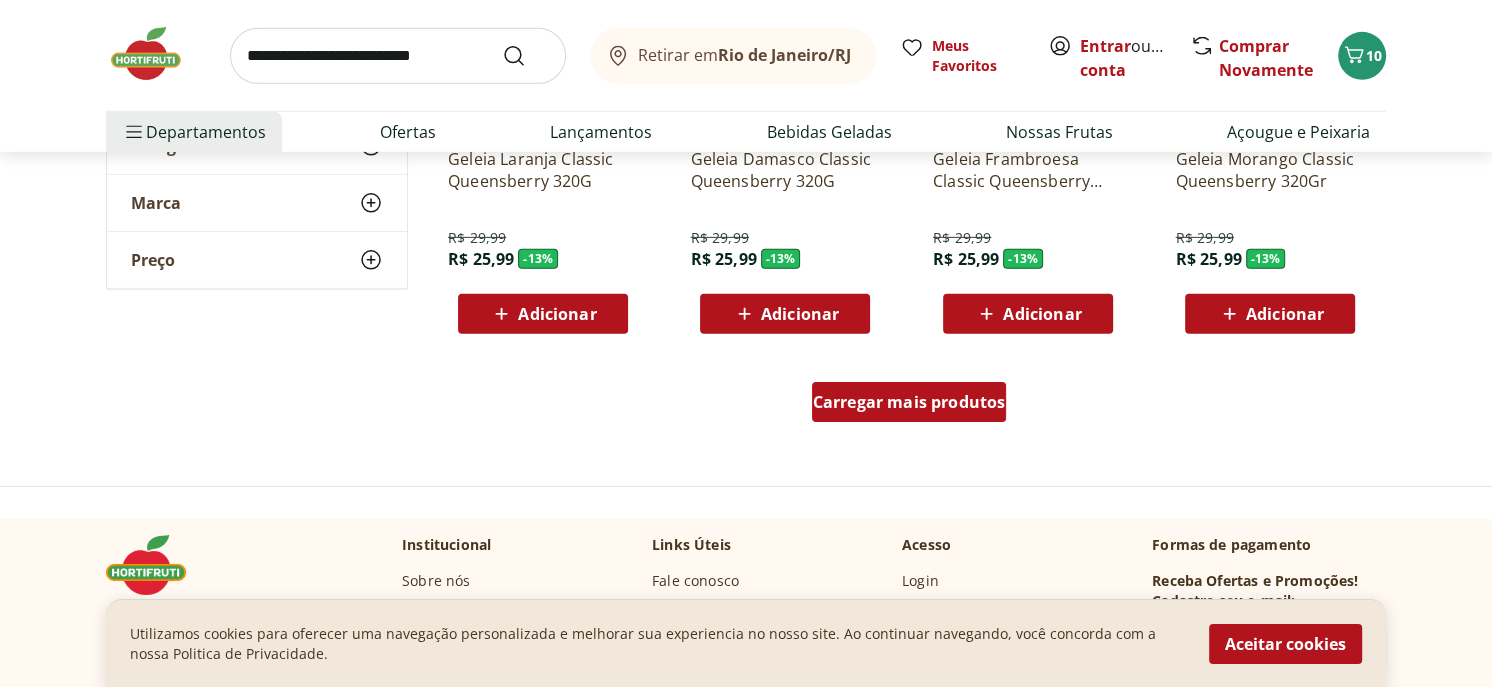 click on "Carregar mais produtos" at bounding box center [909, 402] 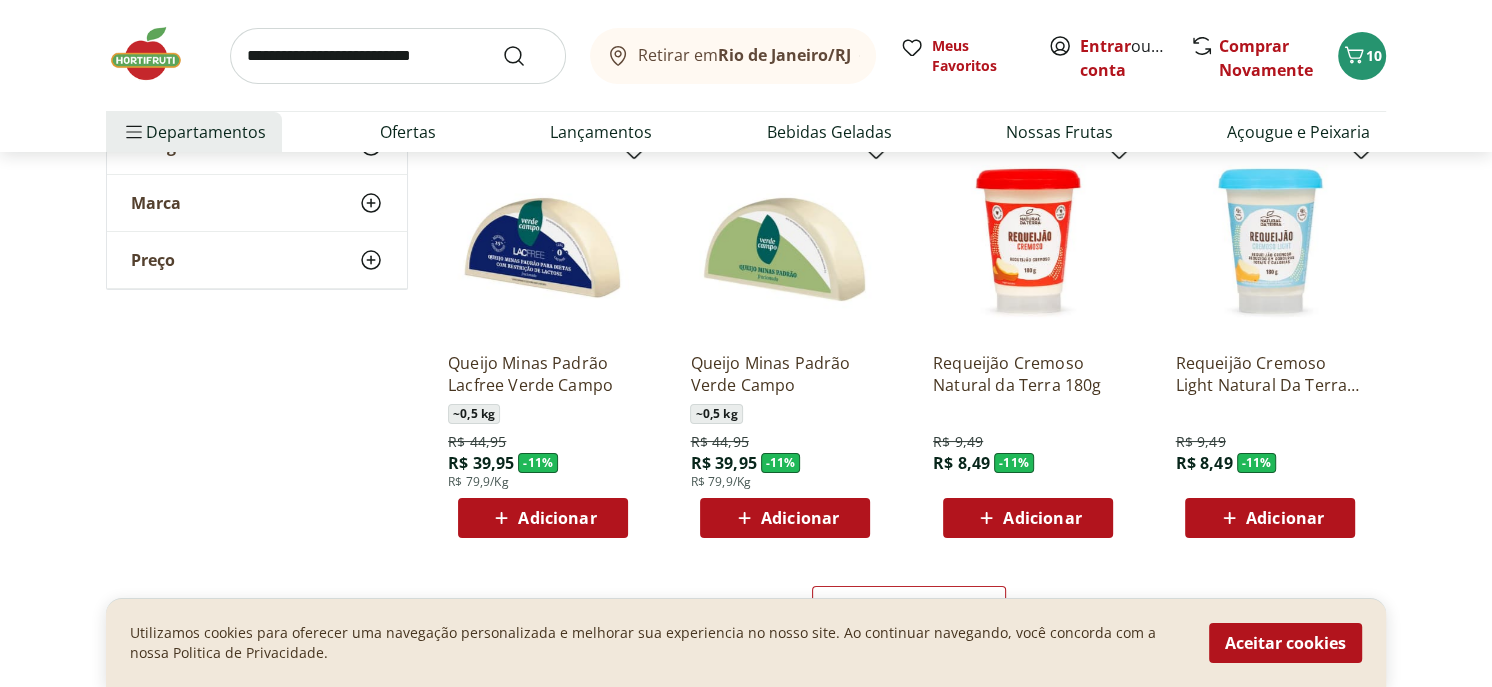 scroll, scrollTop: 6400, scrollLeft: 0, axis: vertical 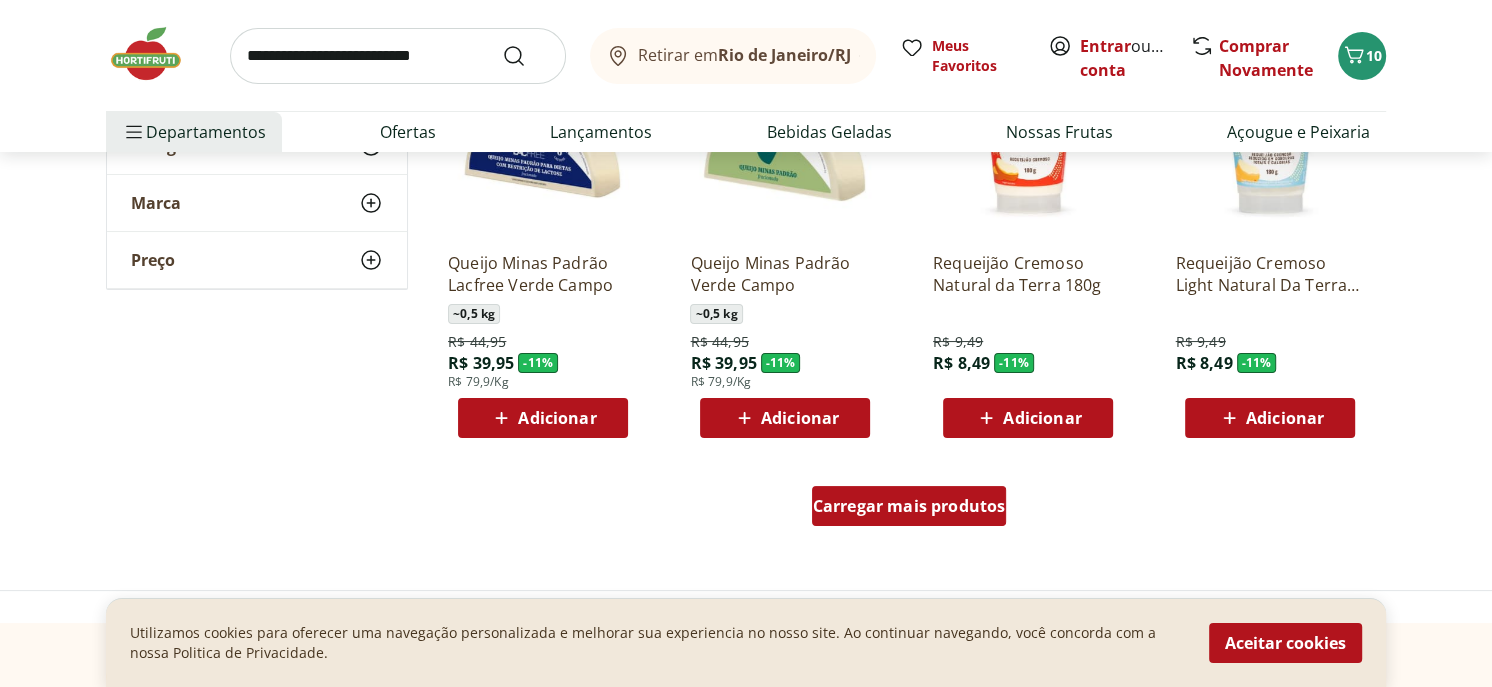 click on "Carregar mais produtos" at bounding box center [909, 506] 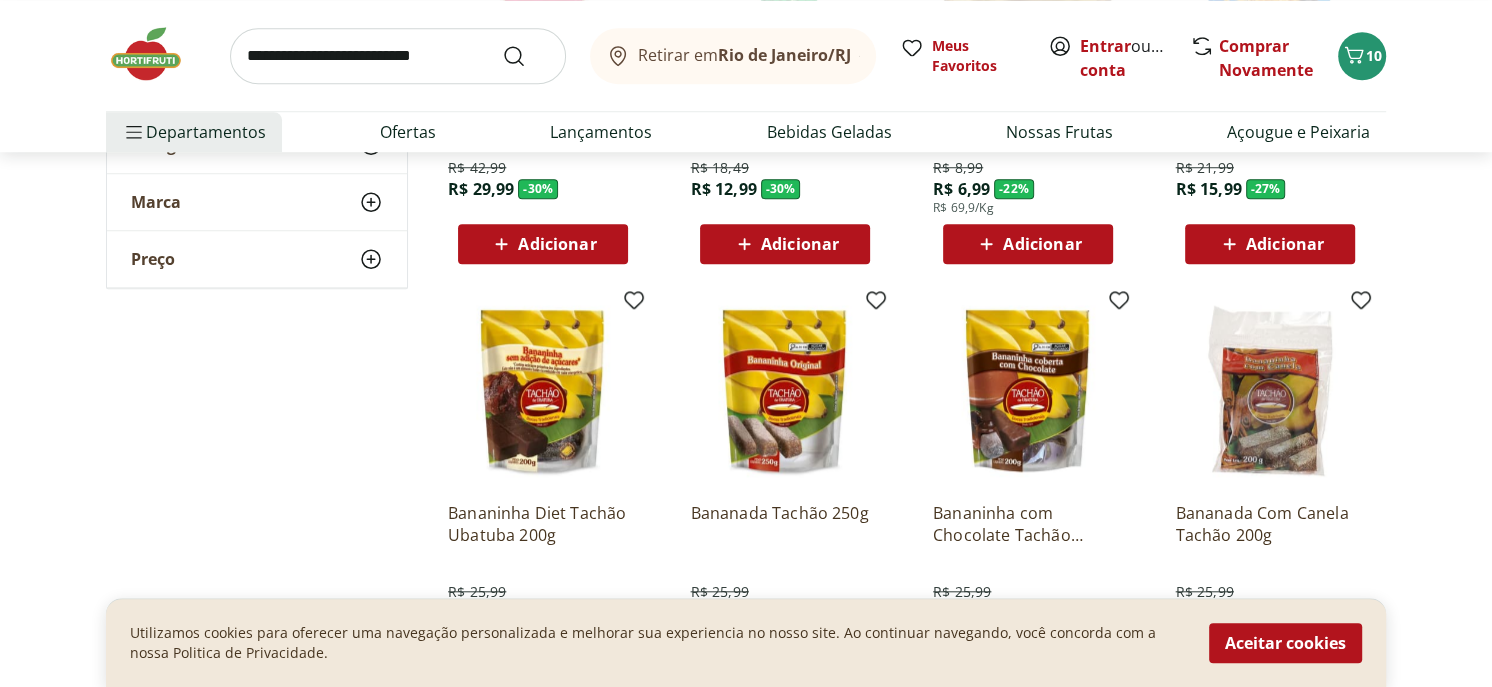 scroll, scrollTop: 1200, scrollLeft: 0, axis: vertical 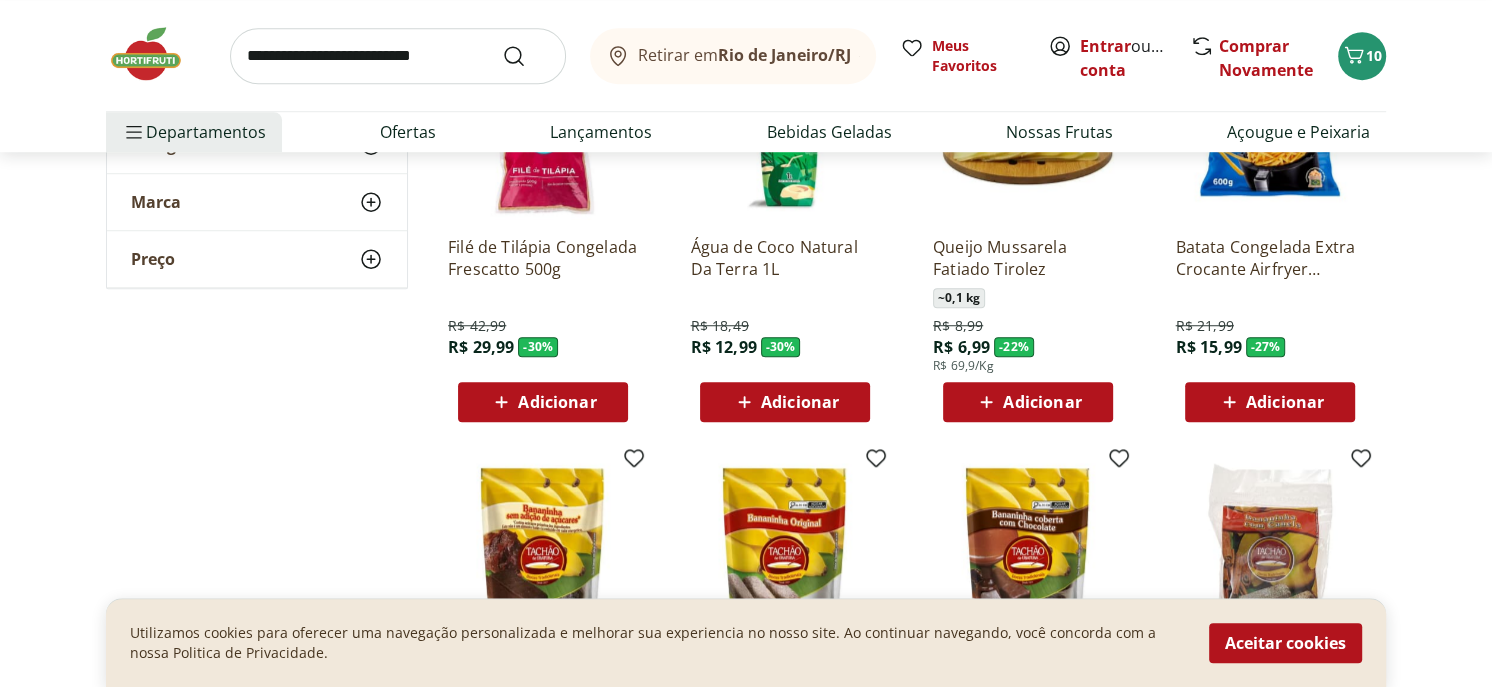 click at bounding box center (398, 56) 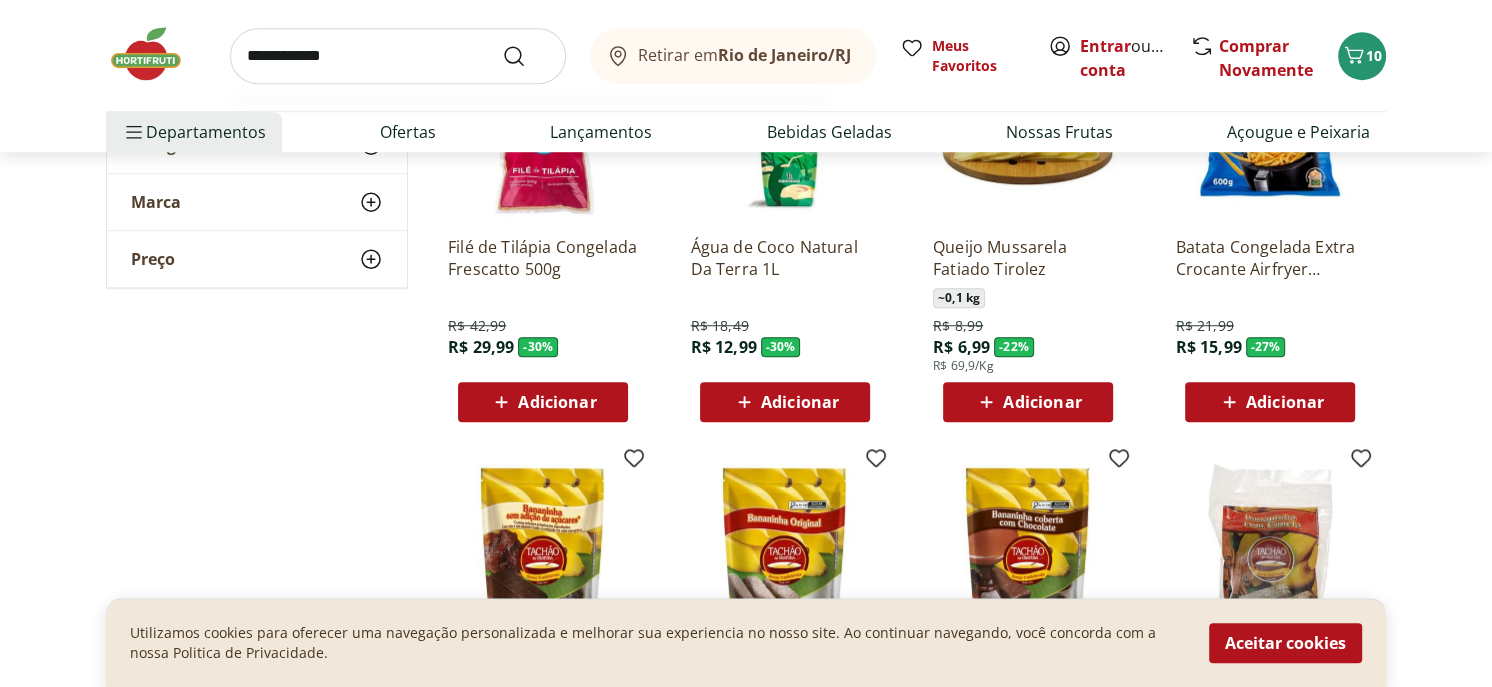 type on "**********" 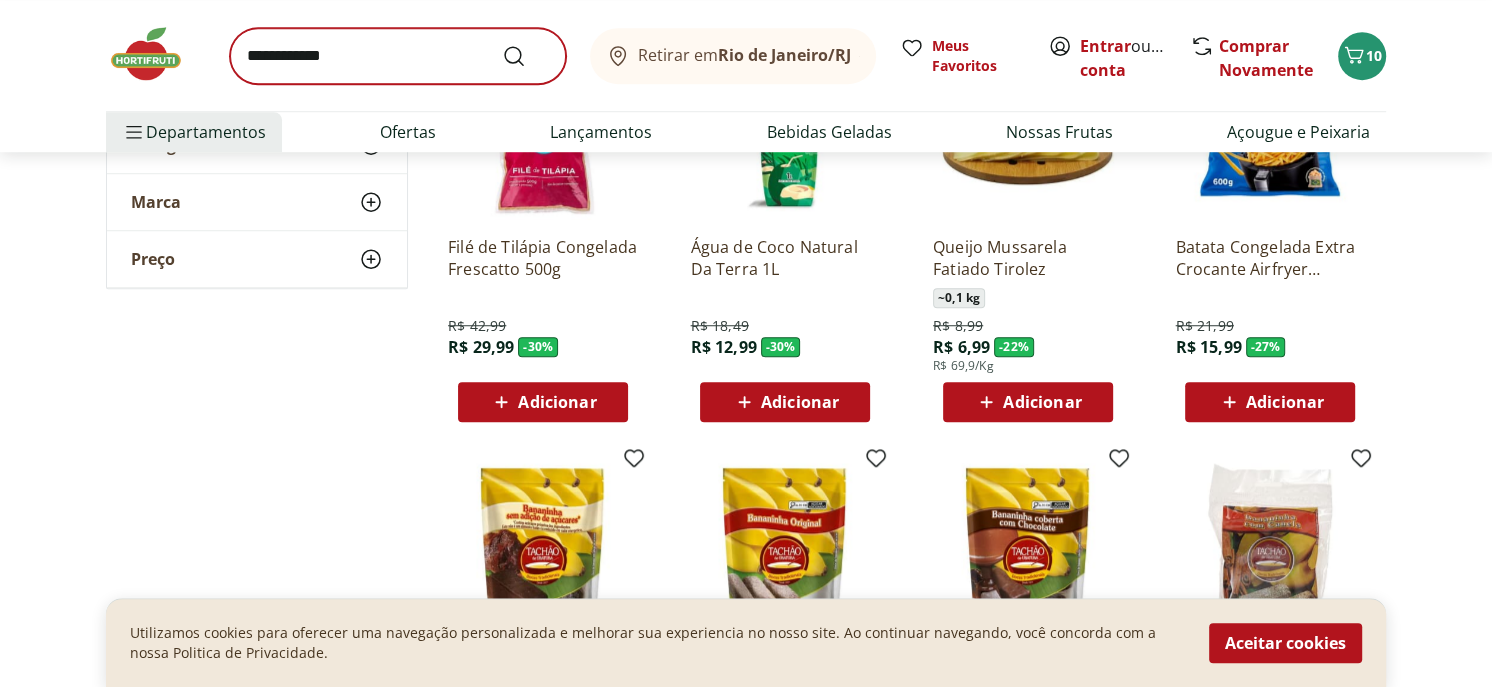 scroll, scrollTop: 0, scrollLeft: 0, axis: both 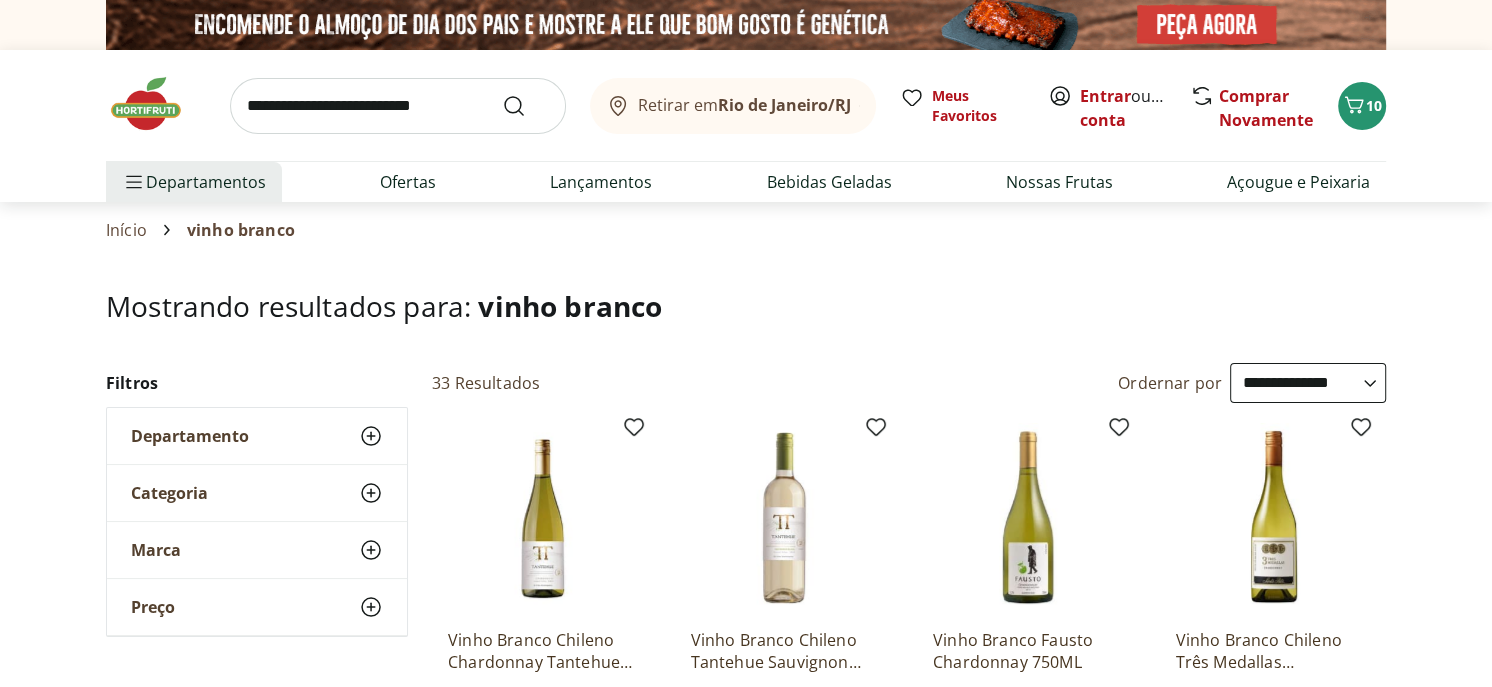 click on "**********" at bounding box center (1308, 383) 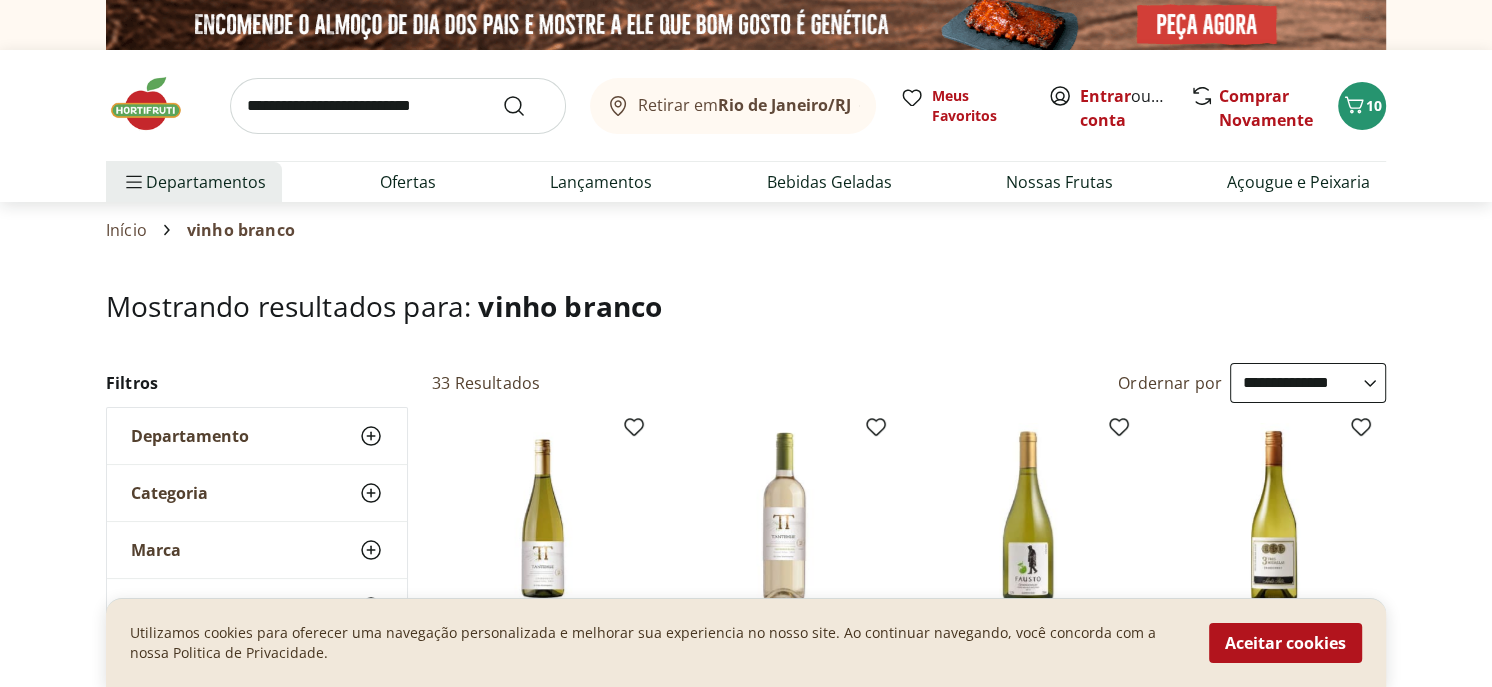click on "**********" at bounding box center (1308, 383) 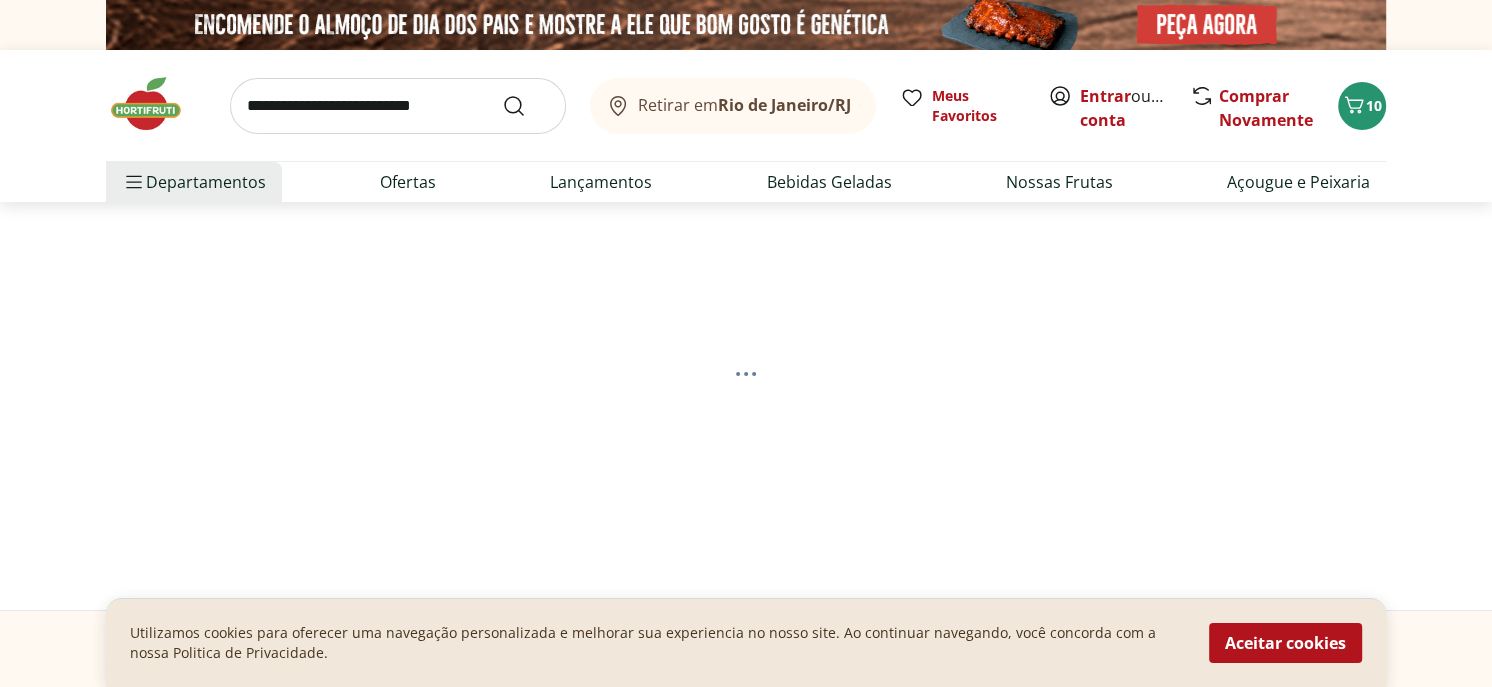 select on "*********" 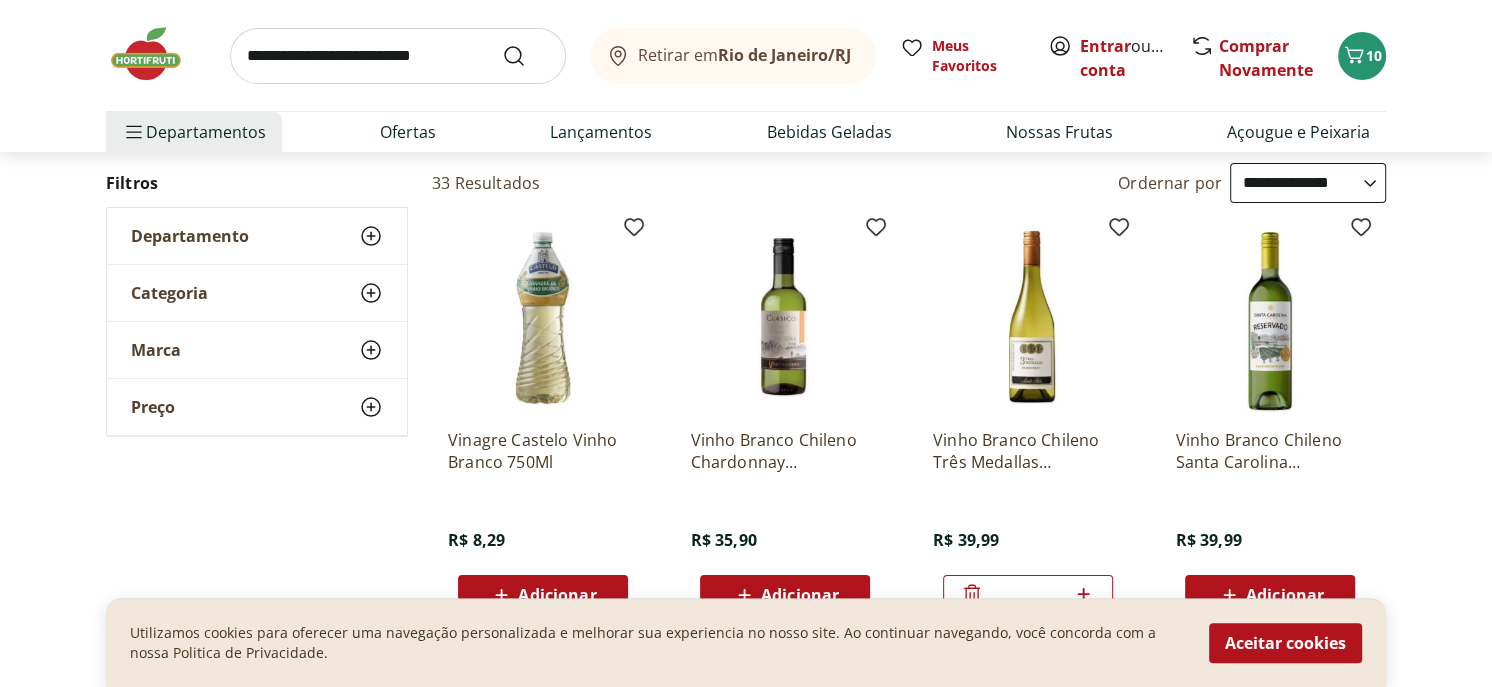 scroll, scrollTop: 300, scrollLeft: 0, axis: vertical 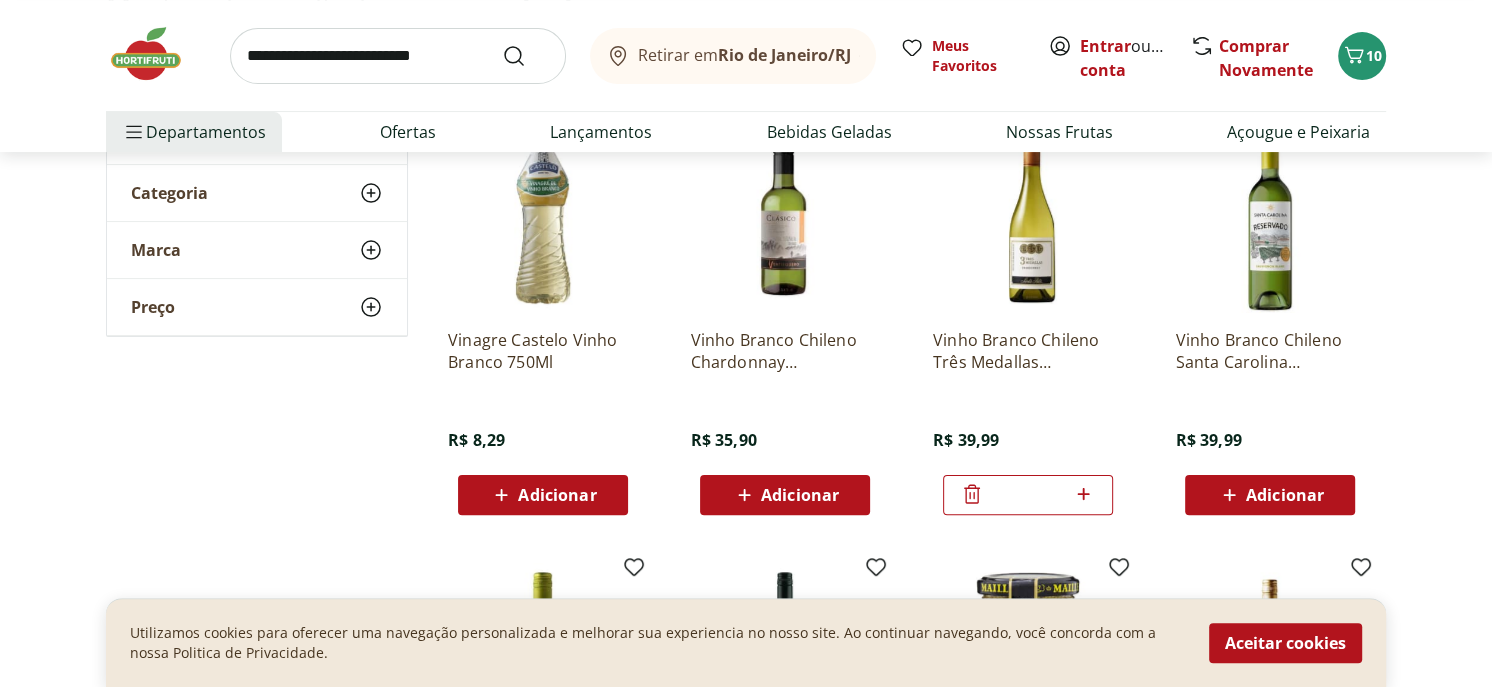 click 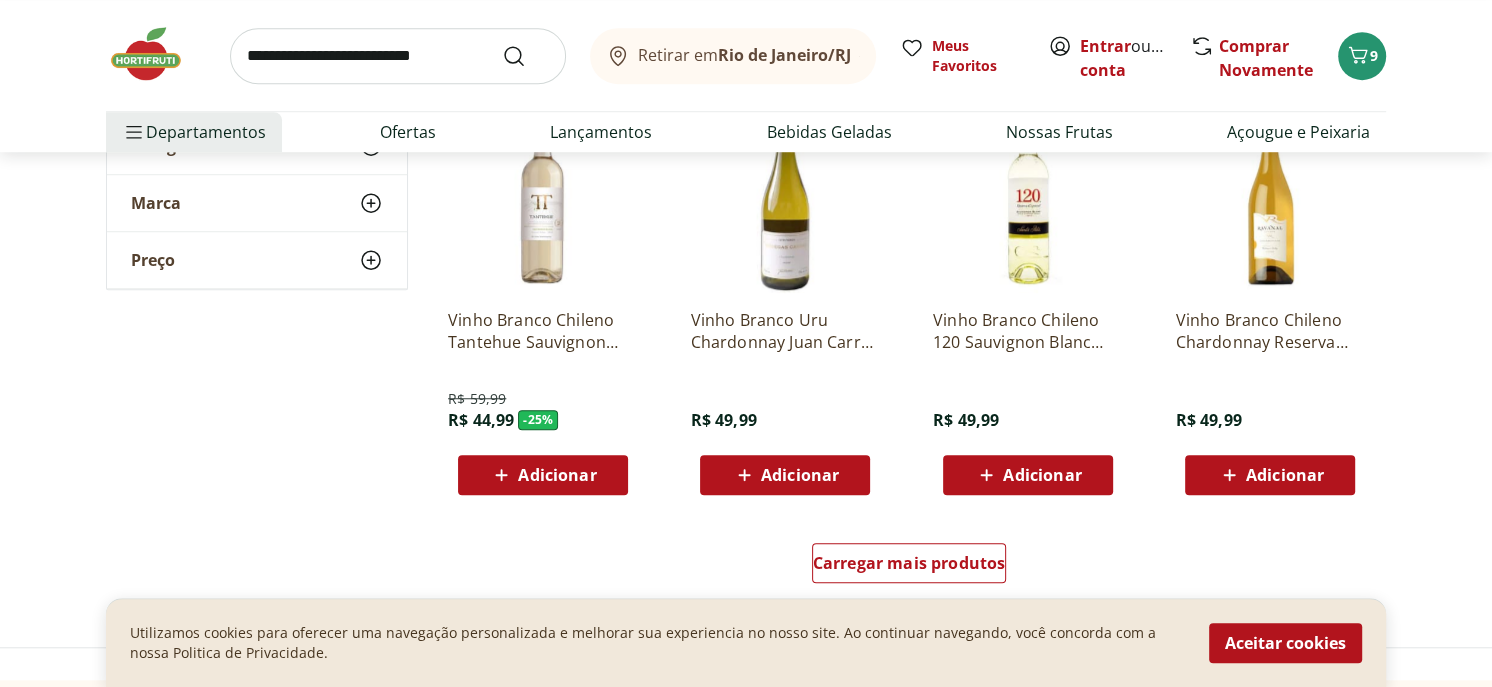 scroll, scrollTop: 800, scrollLeft: 0, axis: vertical 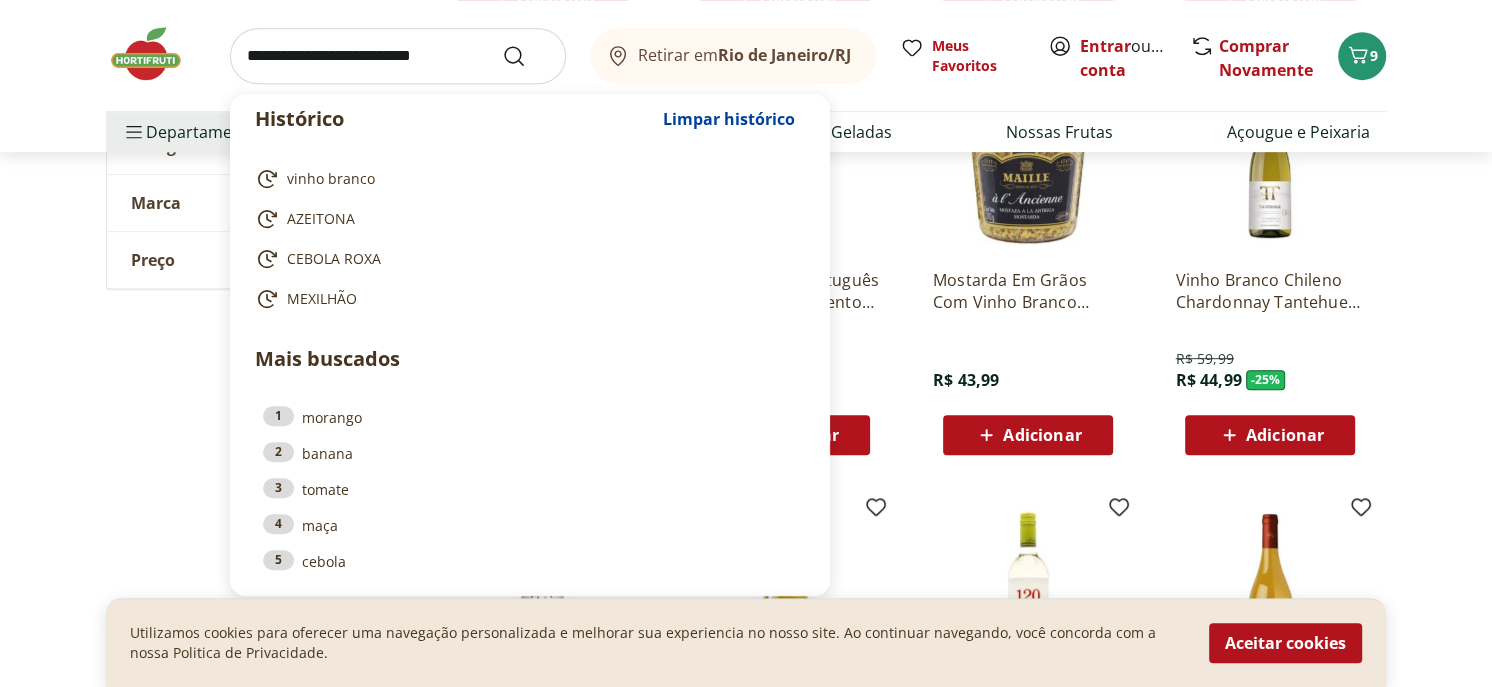click at bounding box center [398, 56] 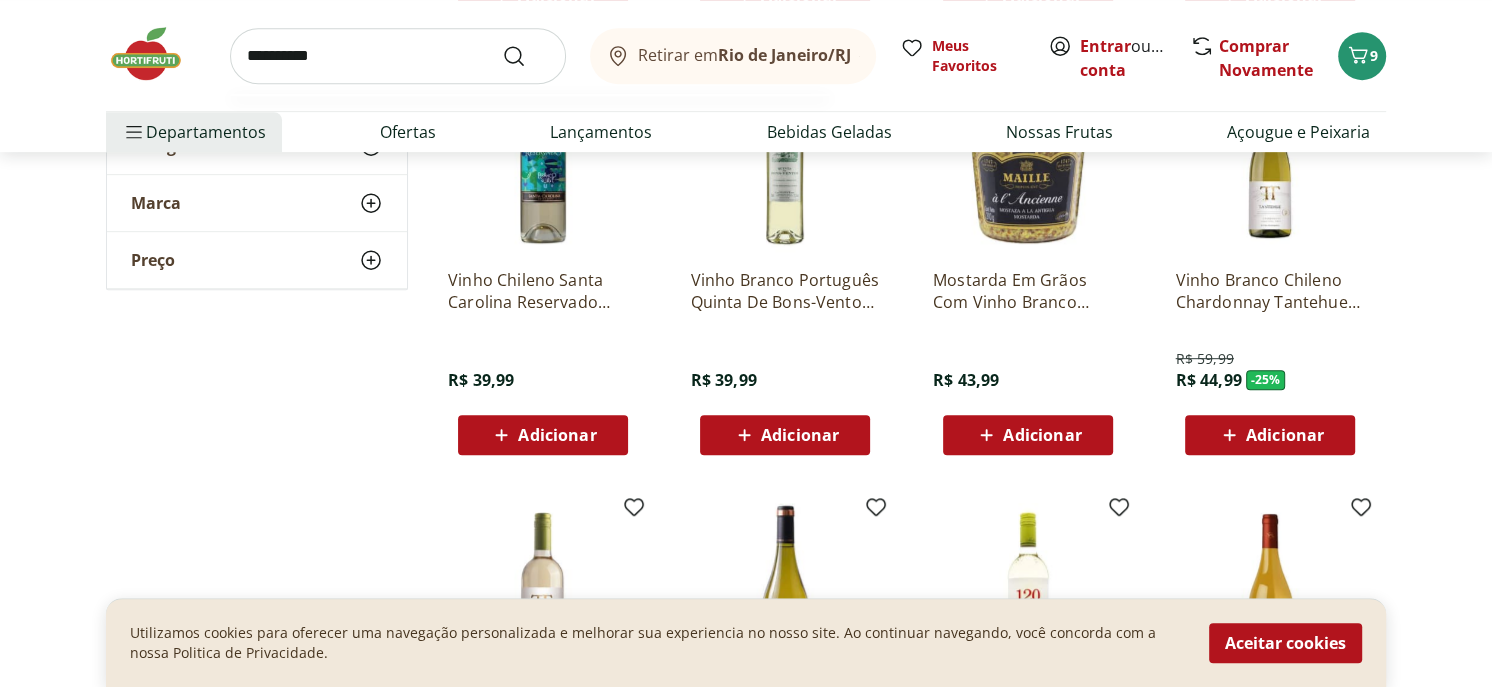 type on "**********" 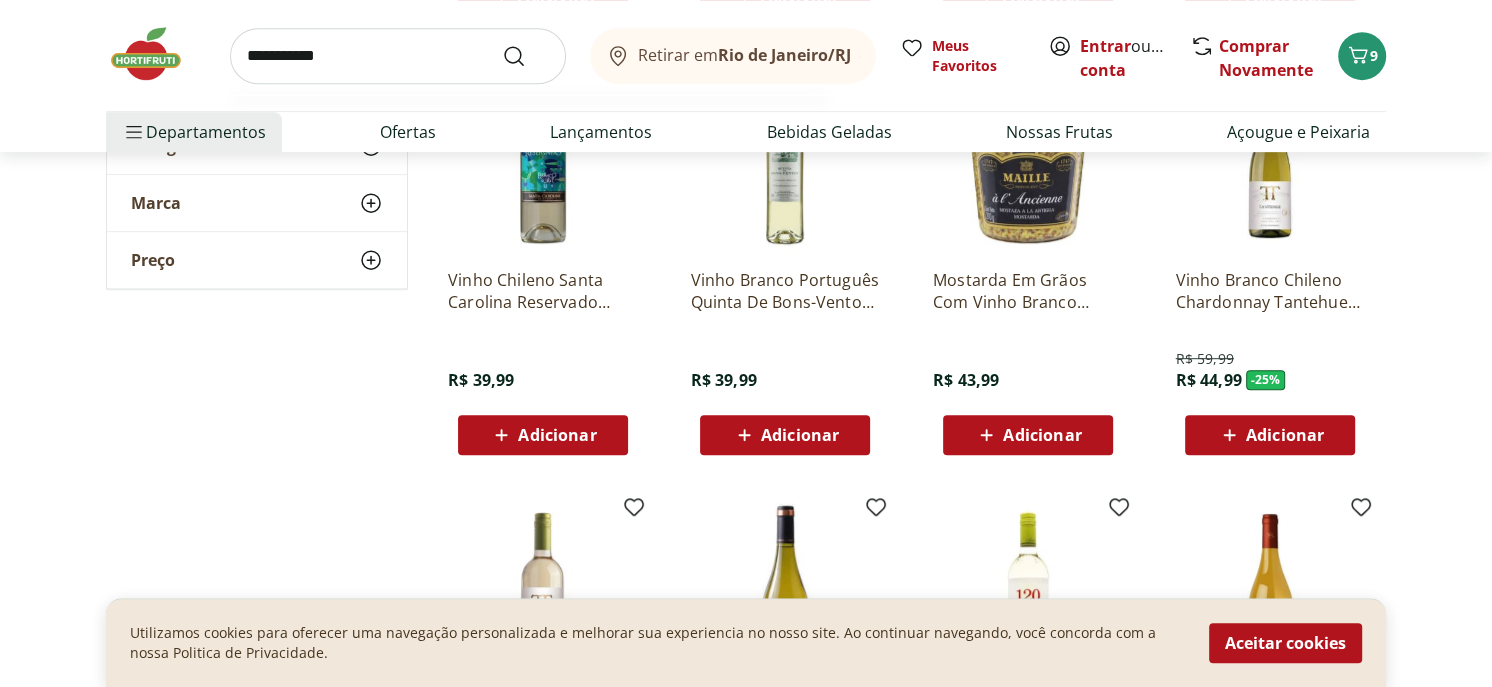 click at bounding box center (526, 56) 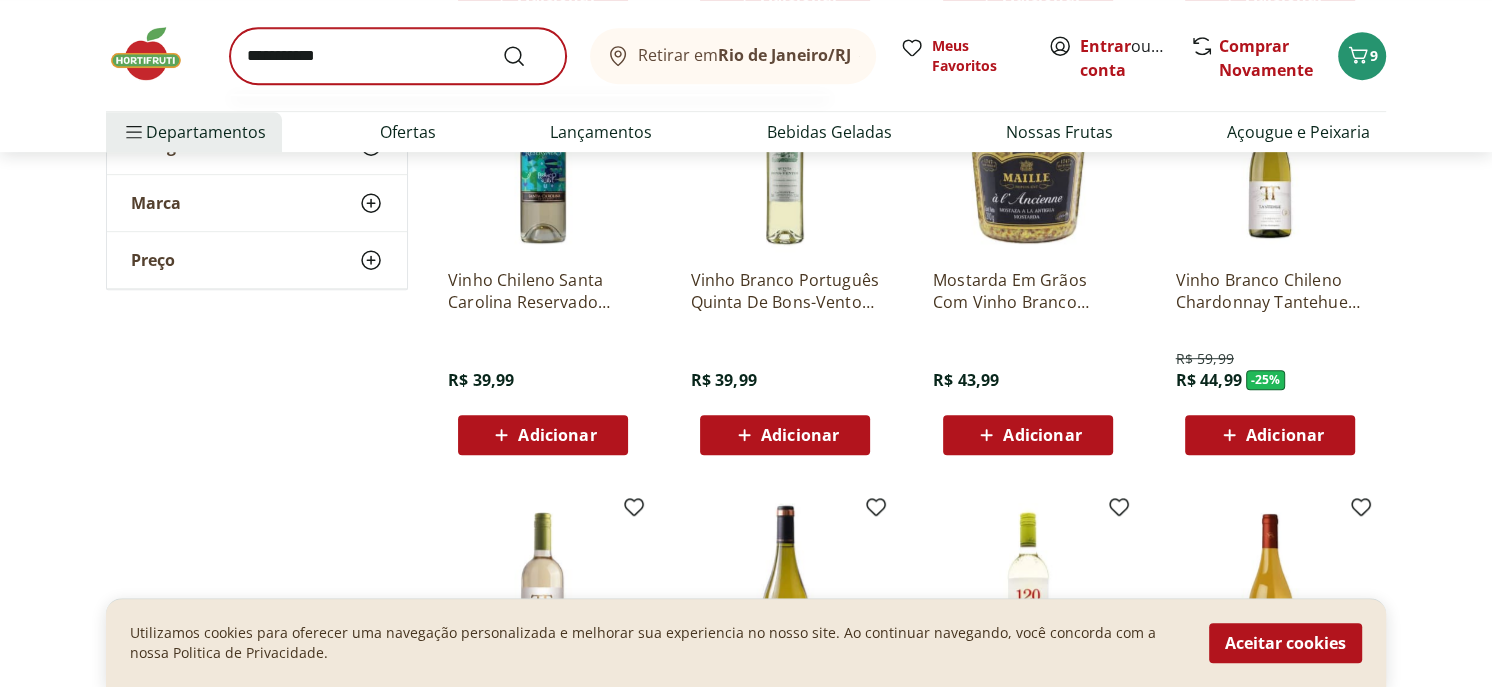 scroll, scrollTop: 0, scrollLeft: 0, axis: both 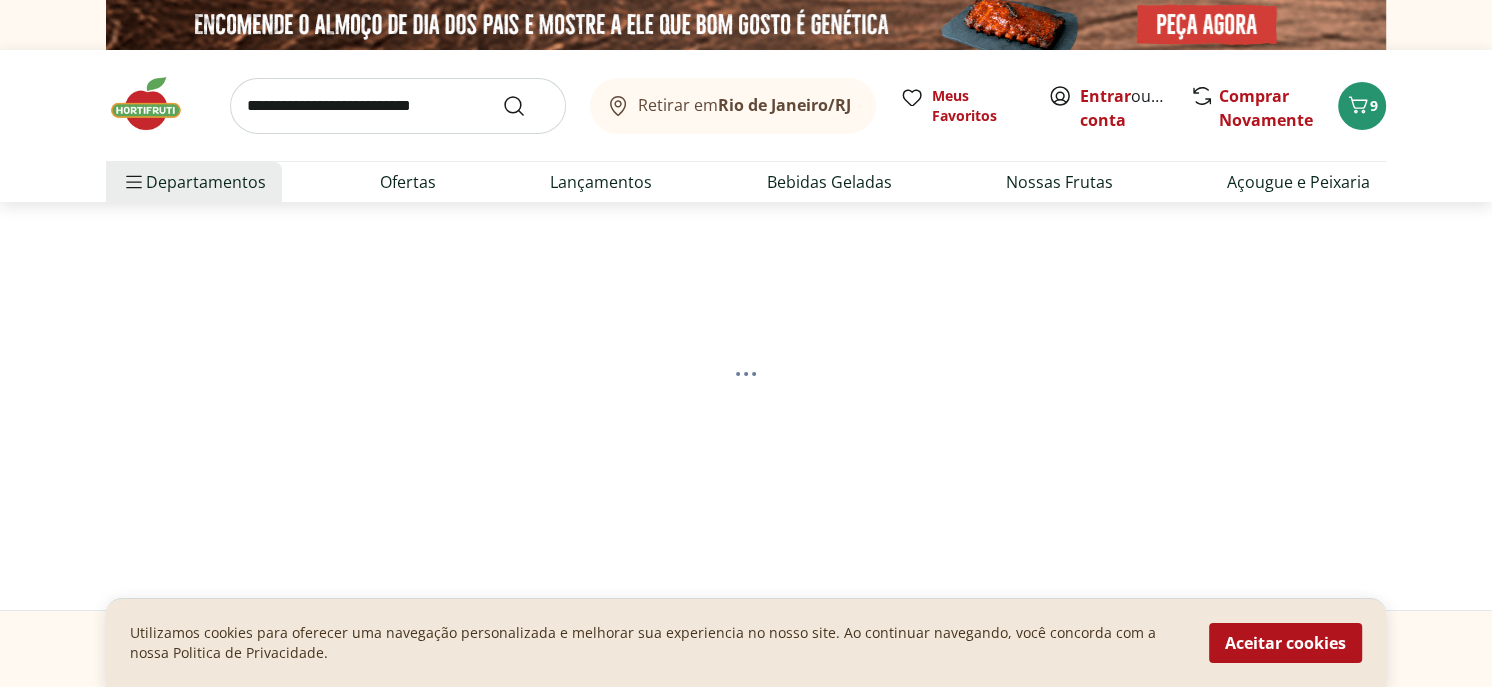 select on "**********" 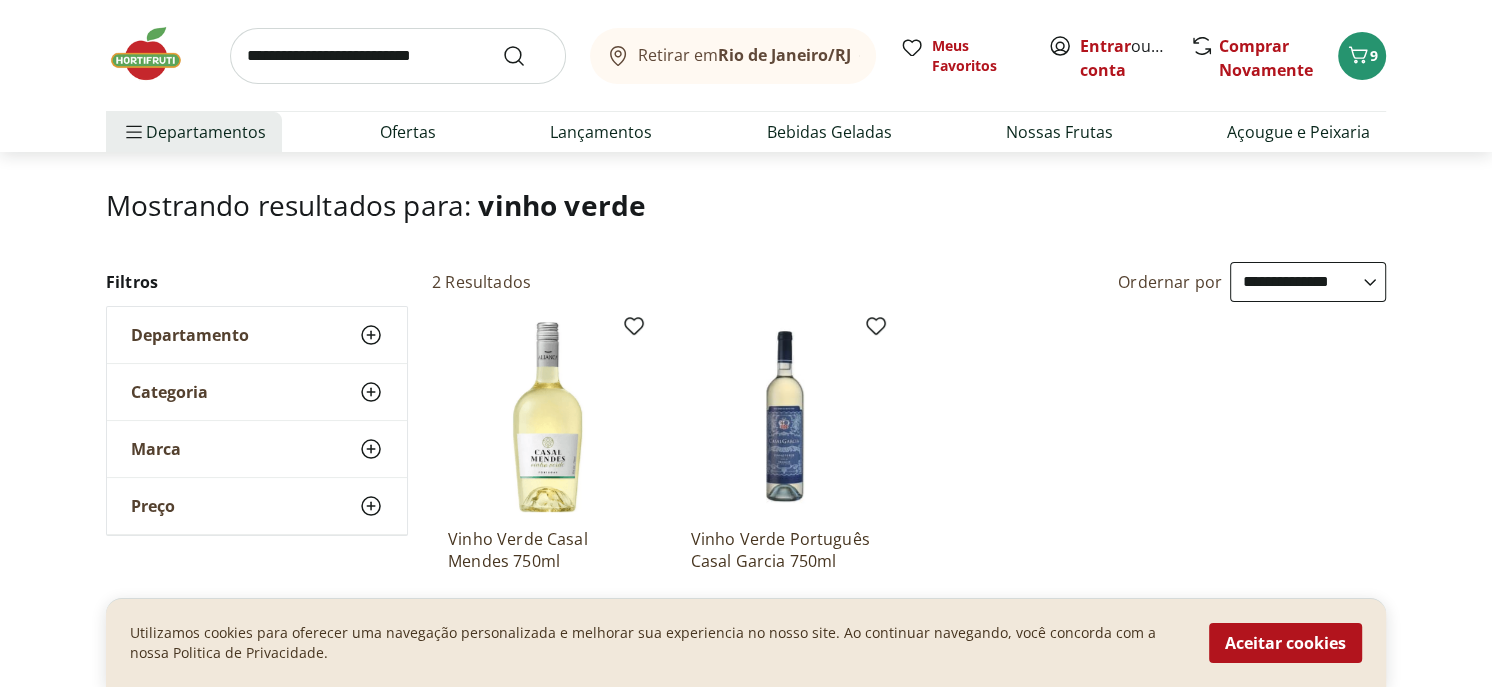 scroll, scrollTop: 0, scrollLeft: 0, axis: both 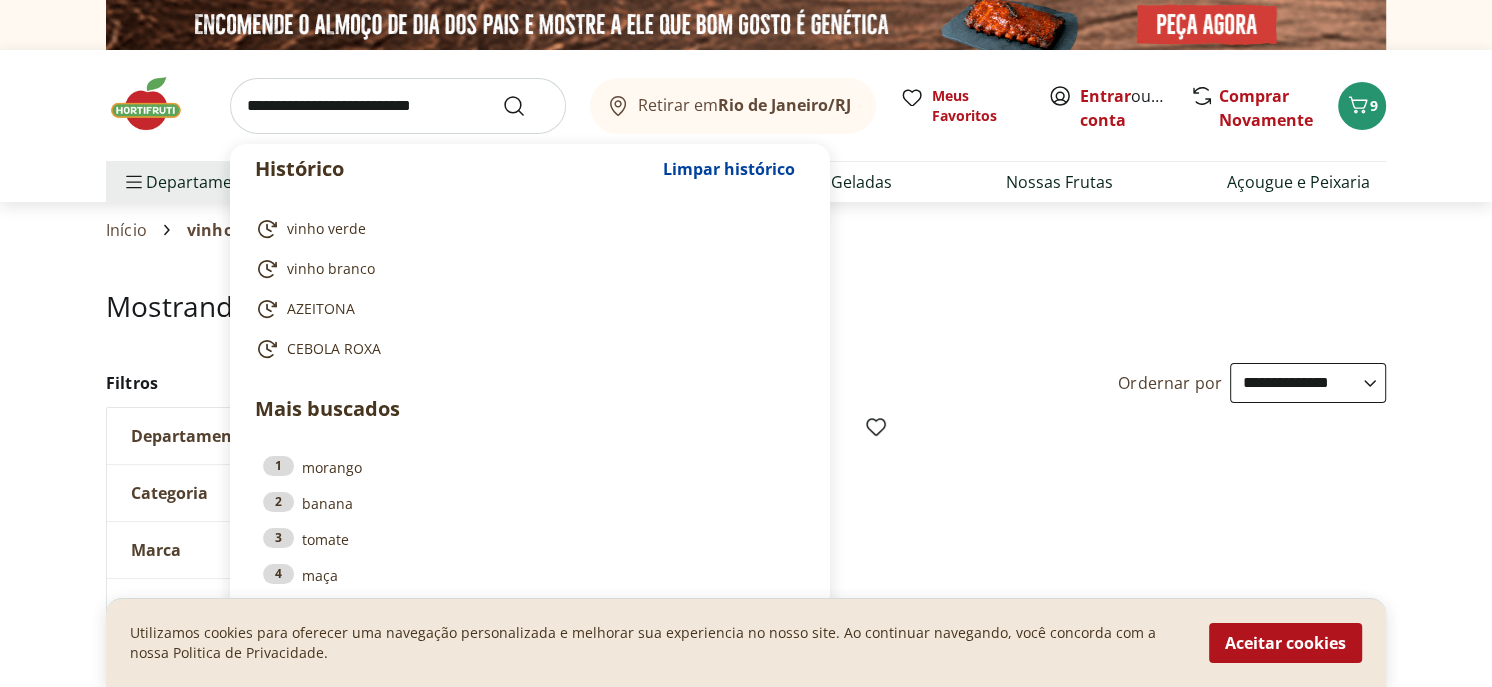 click at bounding box center [398, 106] 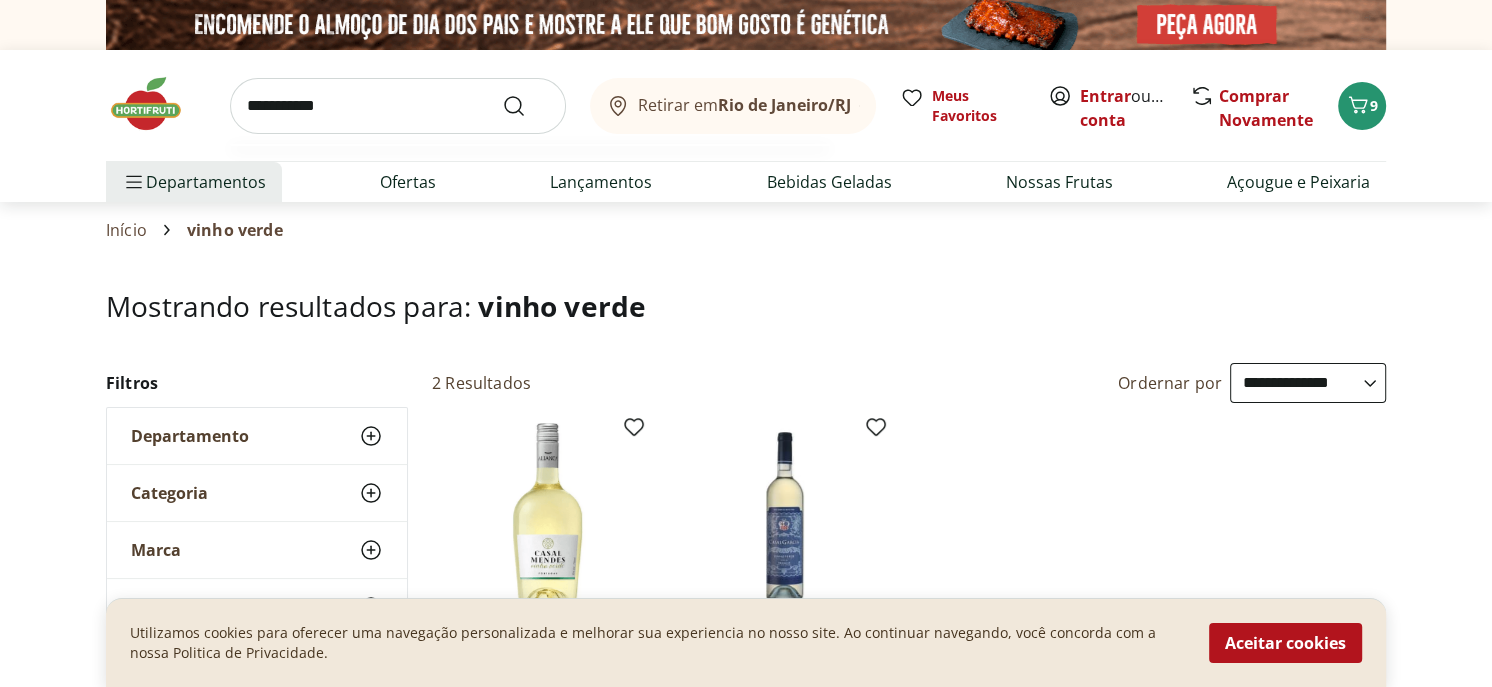 type on "**********" 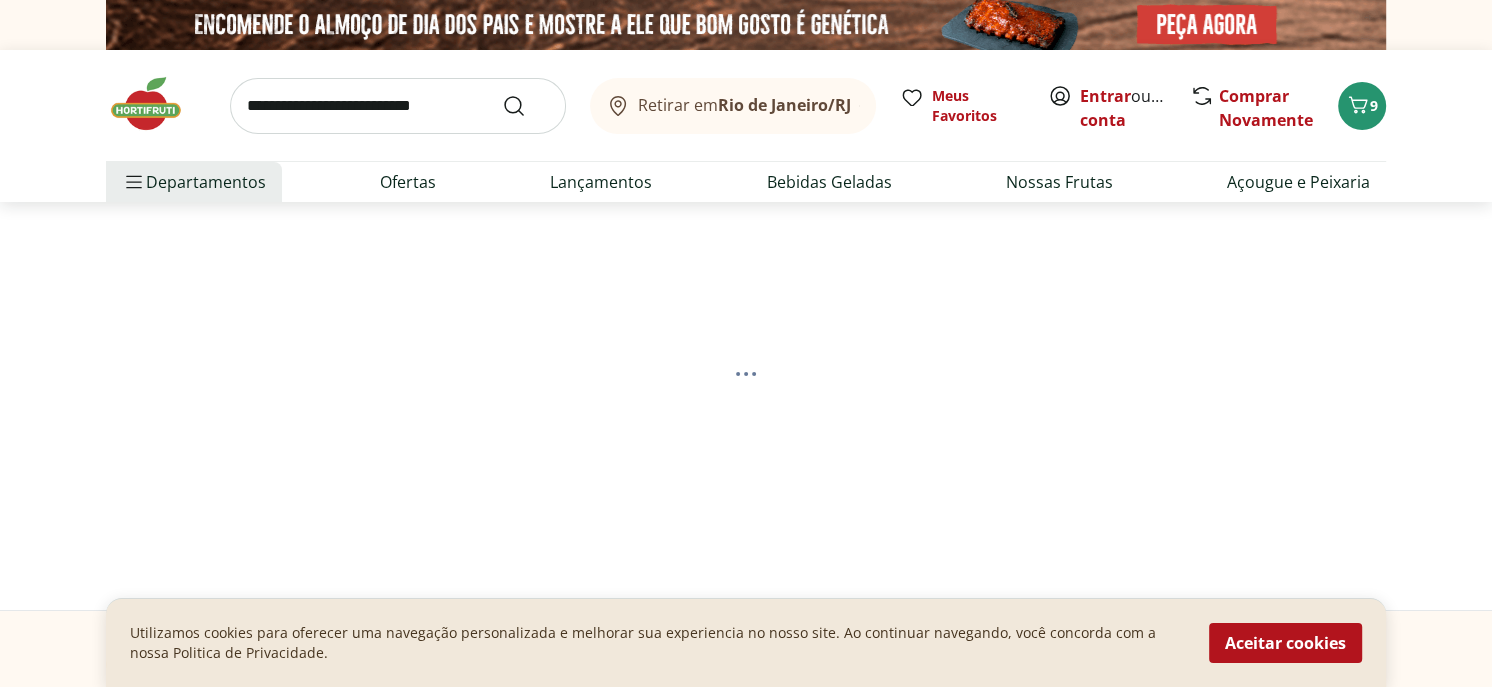 select on "**********" 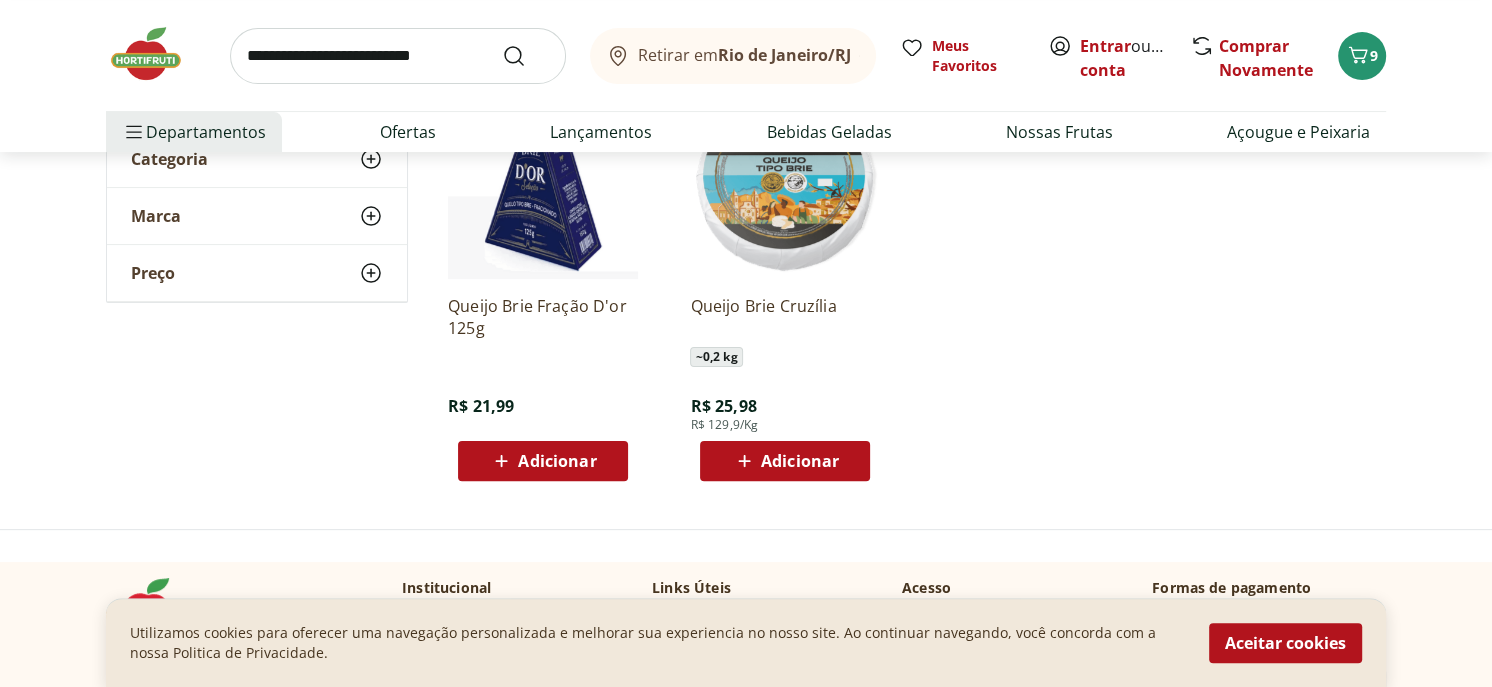 scroll, scrollTop: 400, scrollLeft: 0, axis: vertical 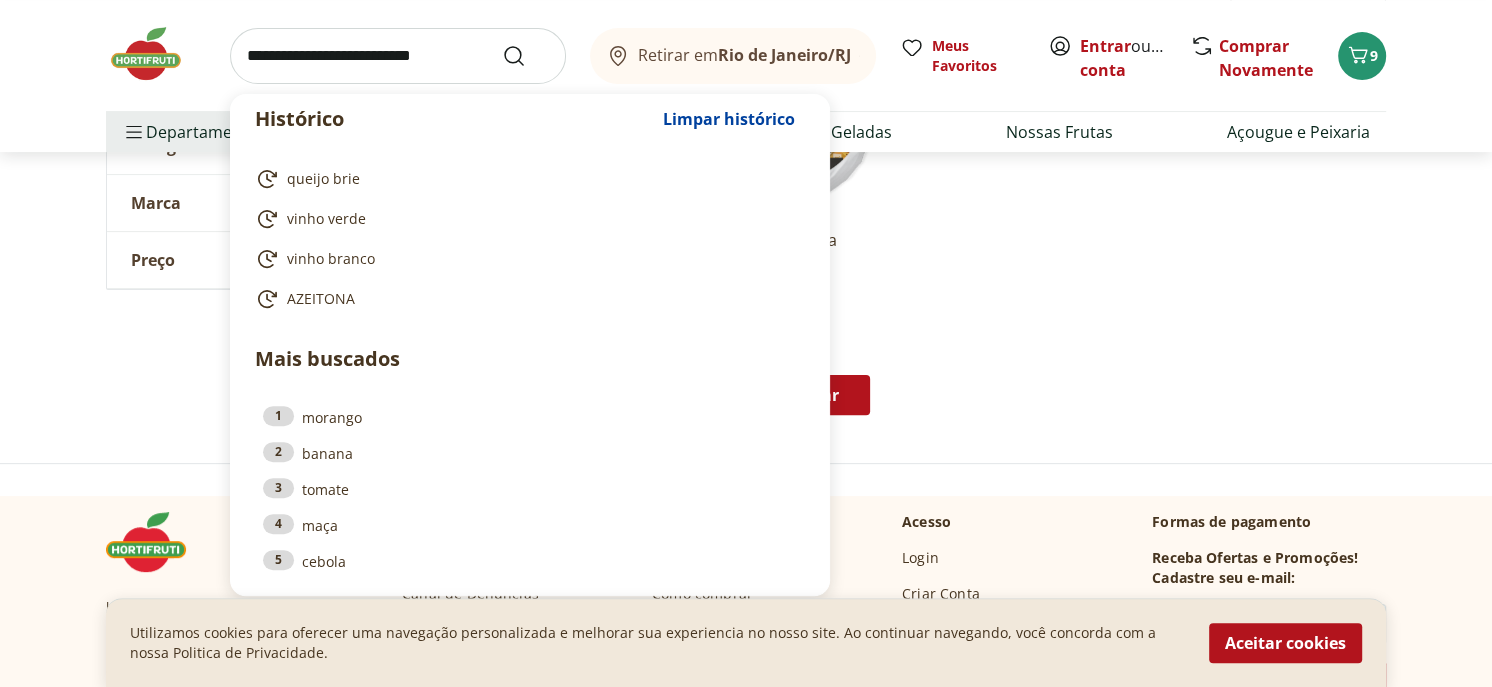 click at bounding box center [398, 56] 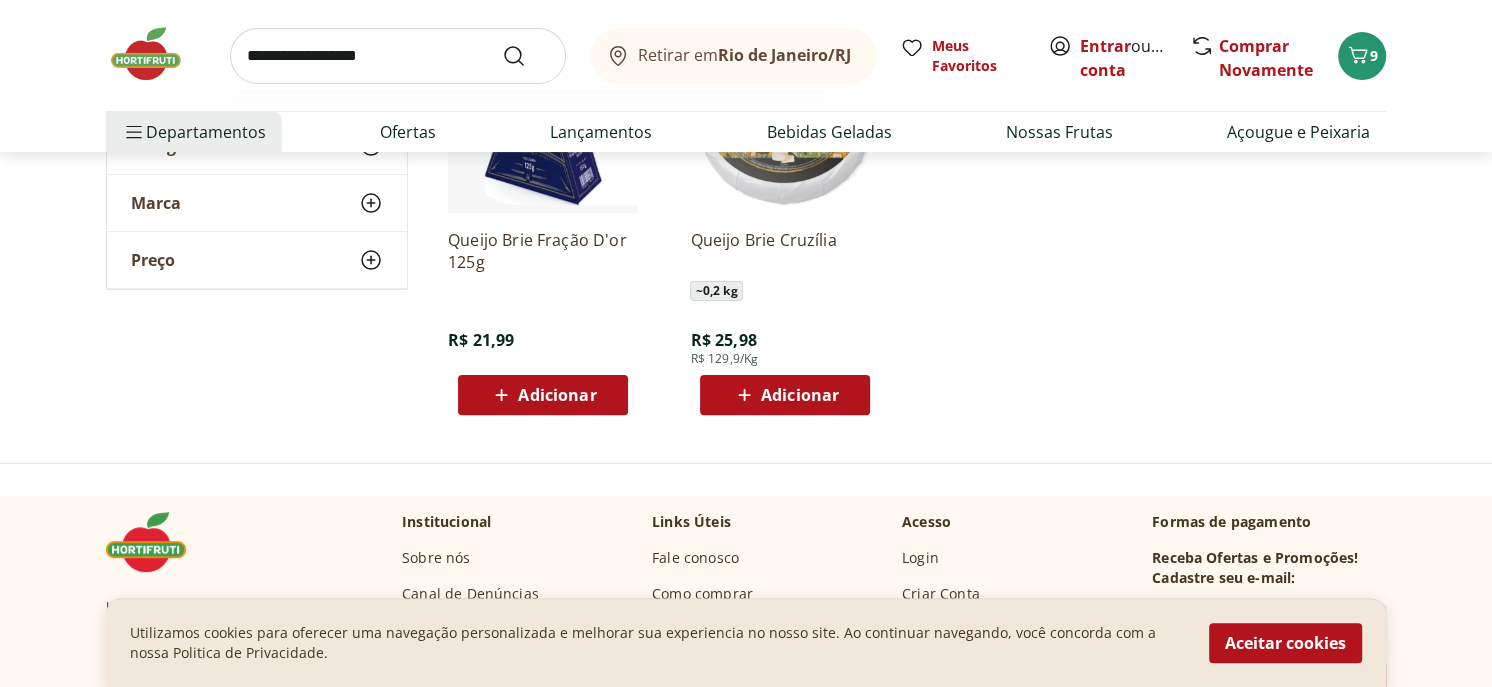type on "**********" 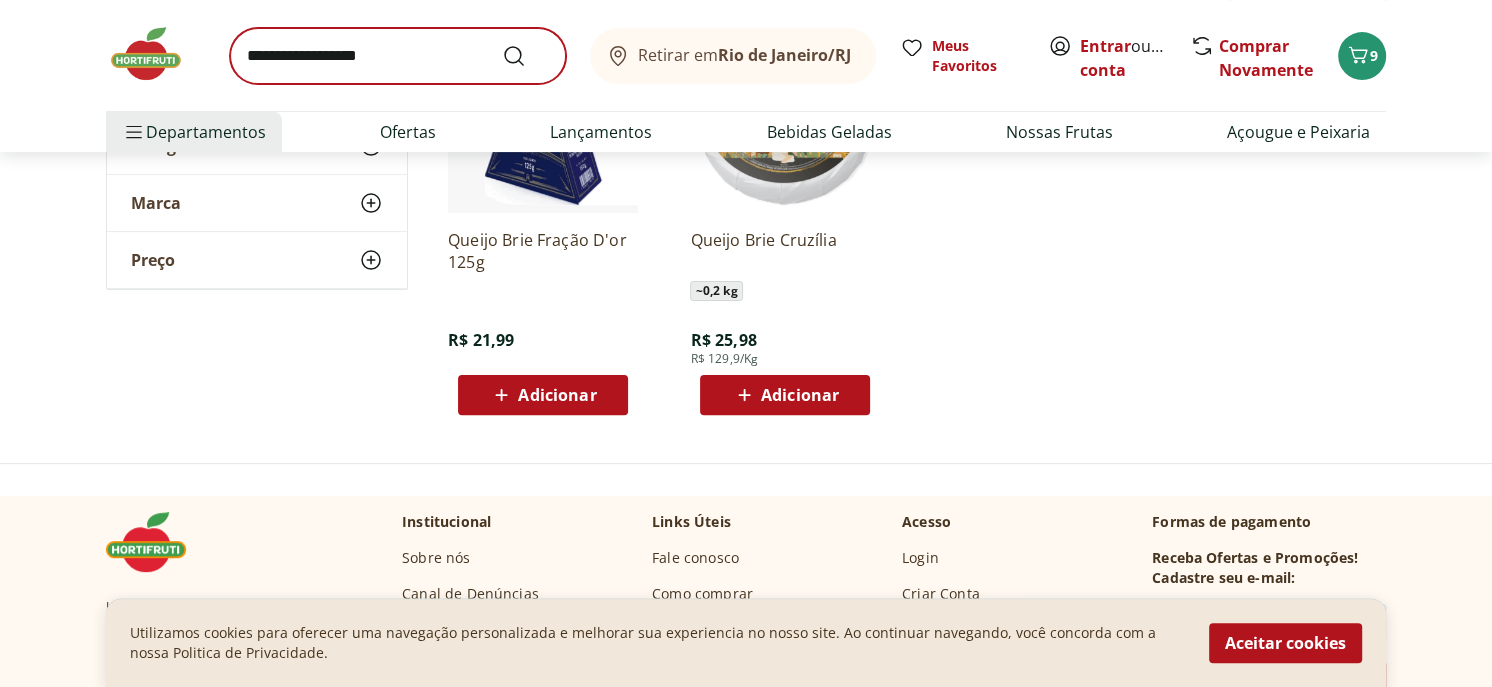 scroll, scrollTop: 0, scrollLeft: 0, axis: both 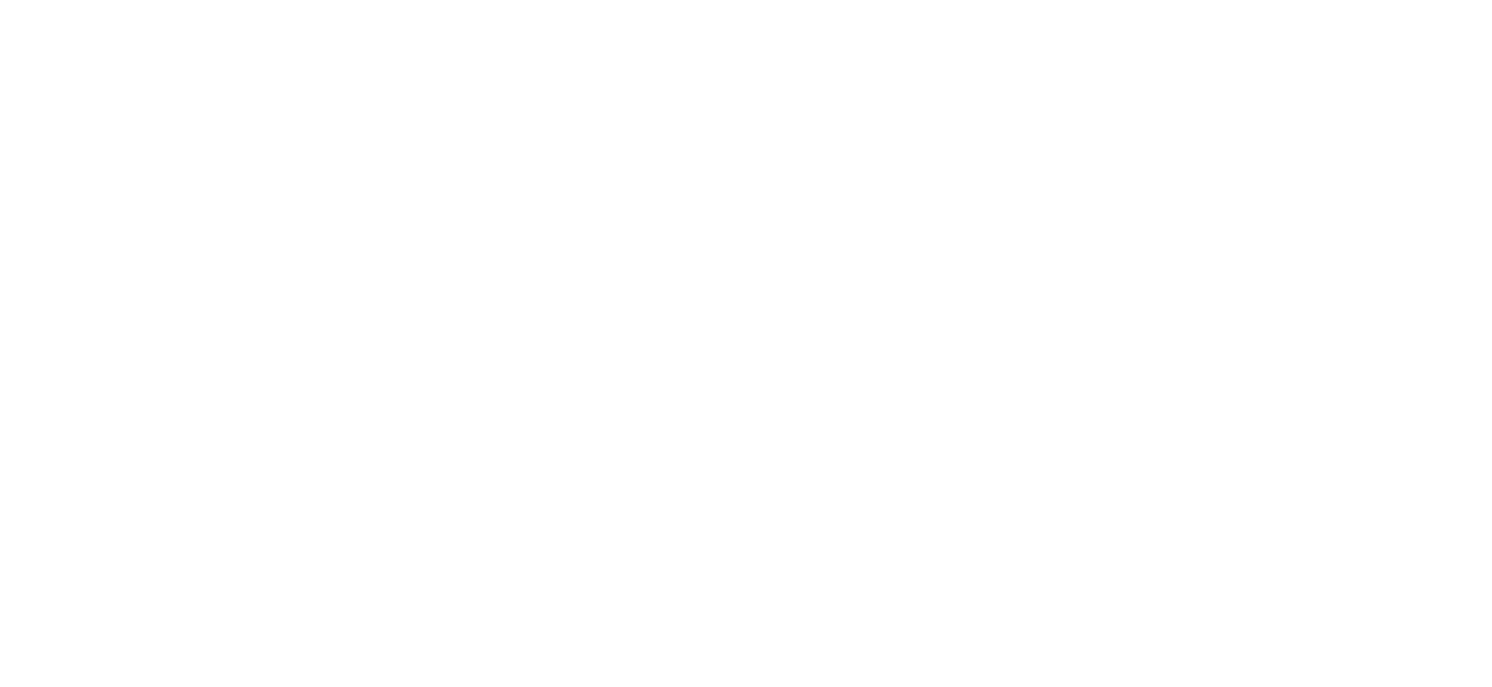 select on "**********" 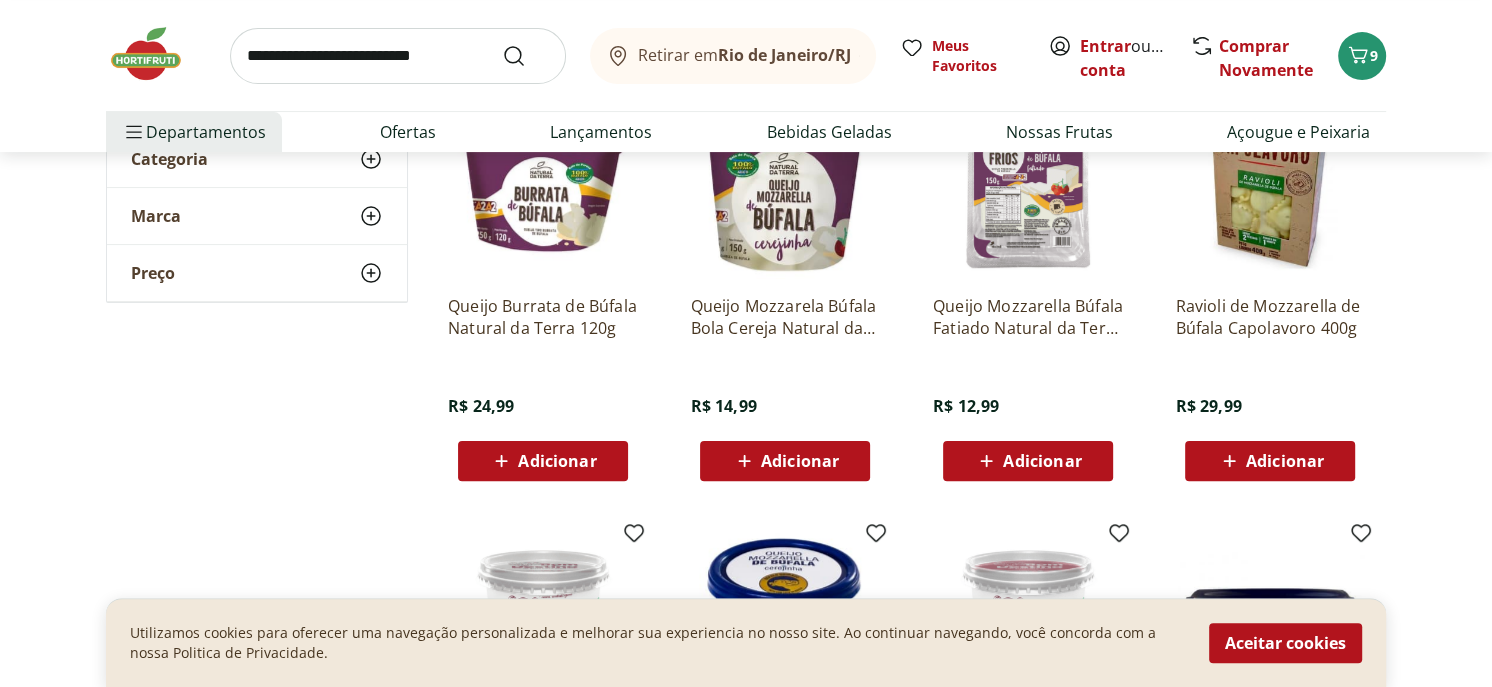 scroll, scrollTop: 300, scrollLeft: 0, axis: vertical 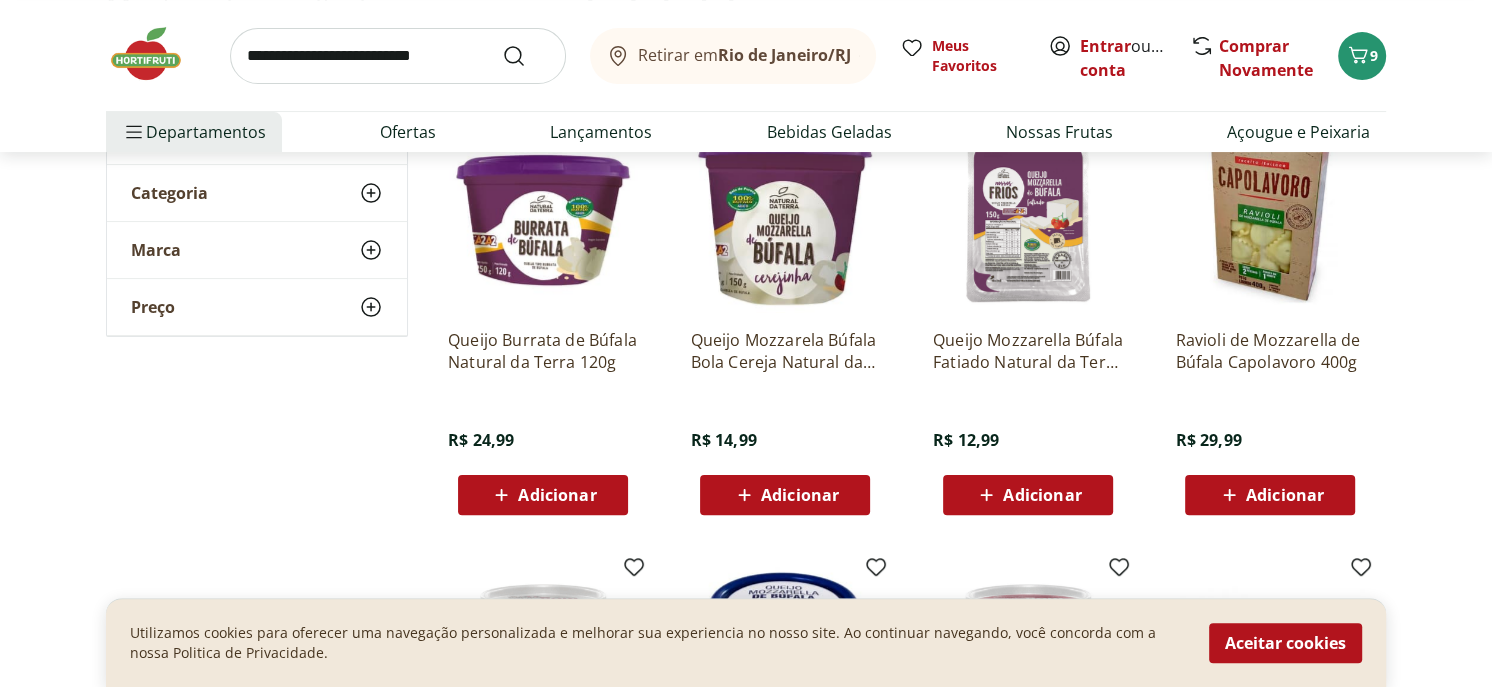 click on "Adicionar" at bounding box center [800, 495] 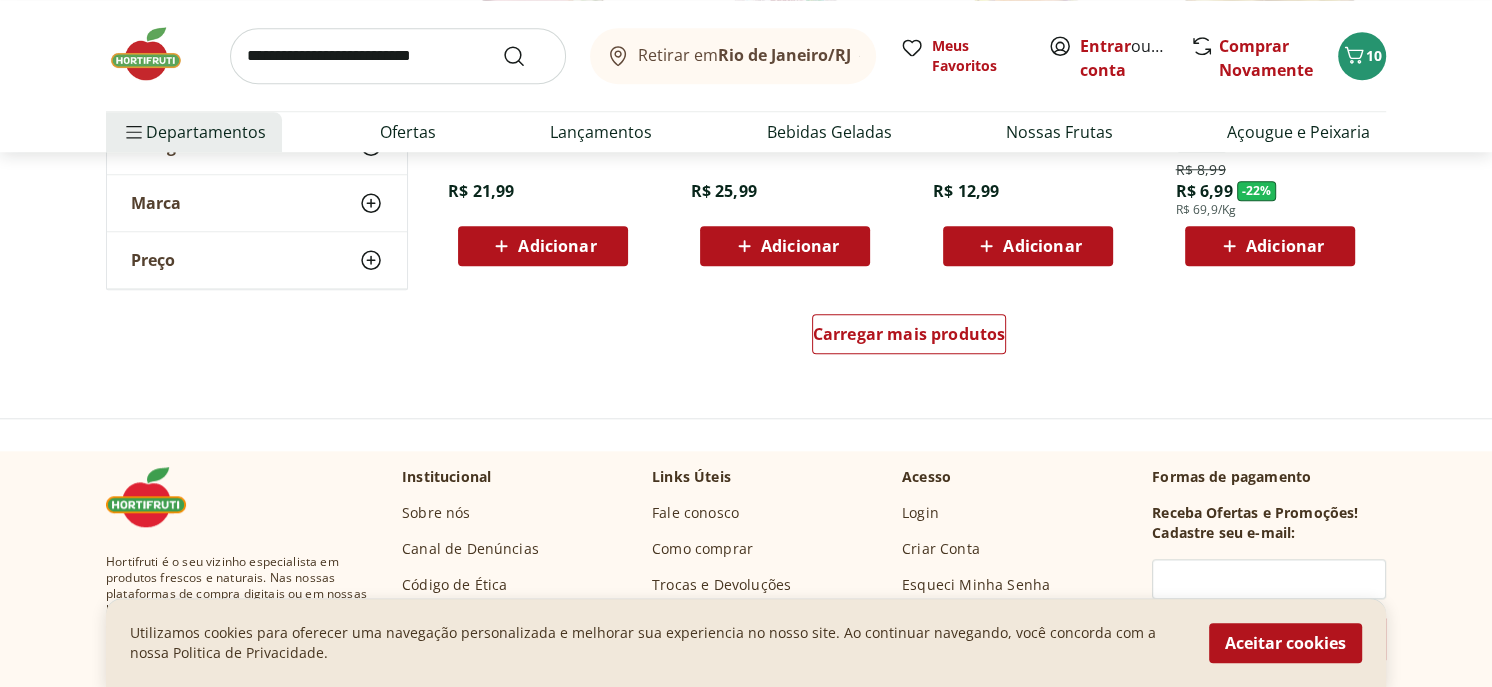 scroll, scrollTop: 1500, scrollLeft: 0, axis: vertical 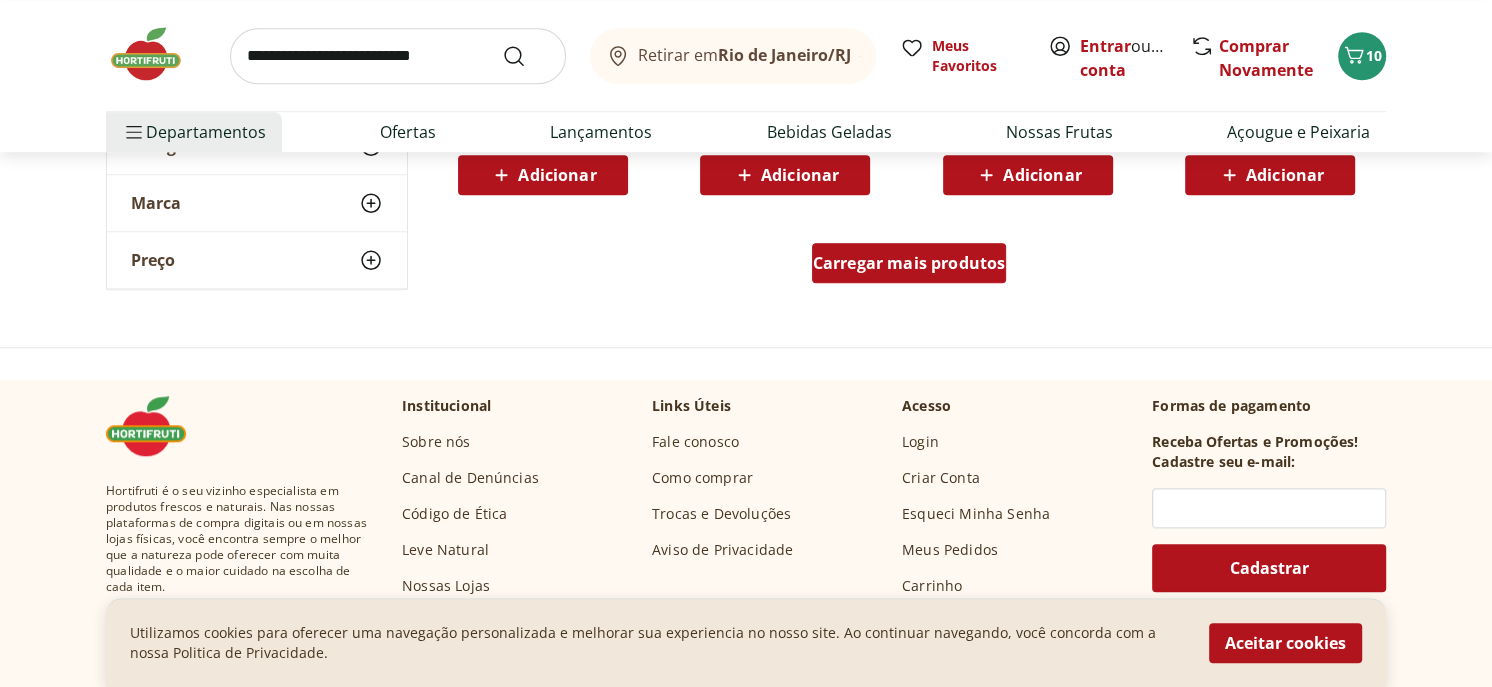 click on "Carregar mais produtos" at bounding box center [909, 263] 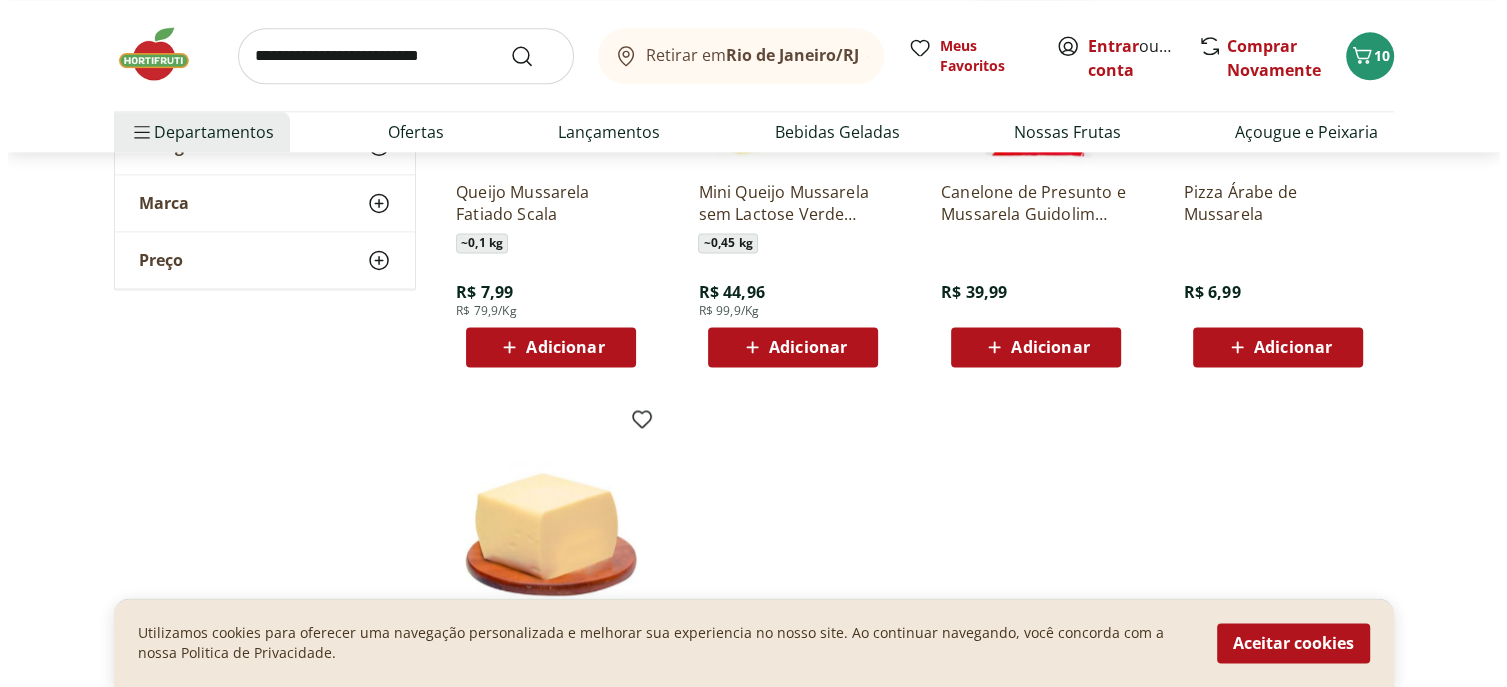 scroll, scrollTop: 2200, scrollLeft: 0, axis: vertical 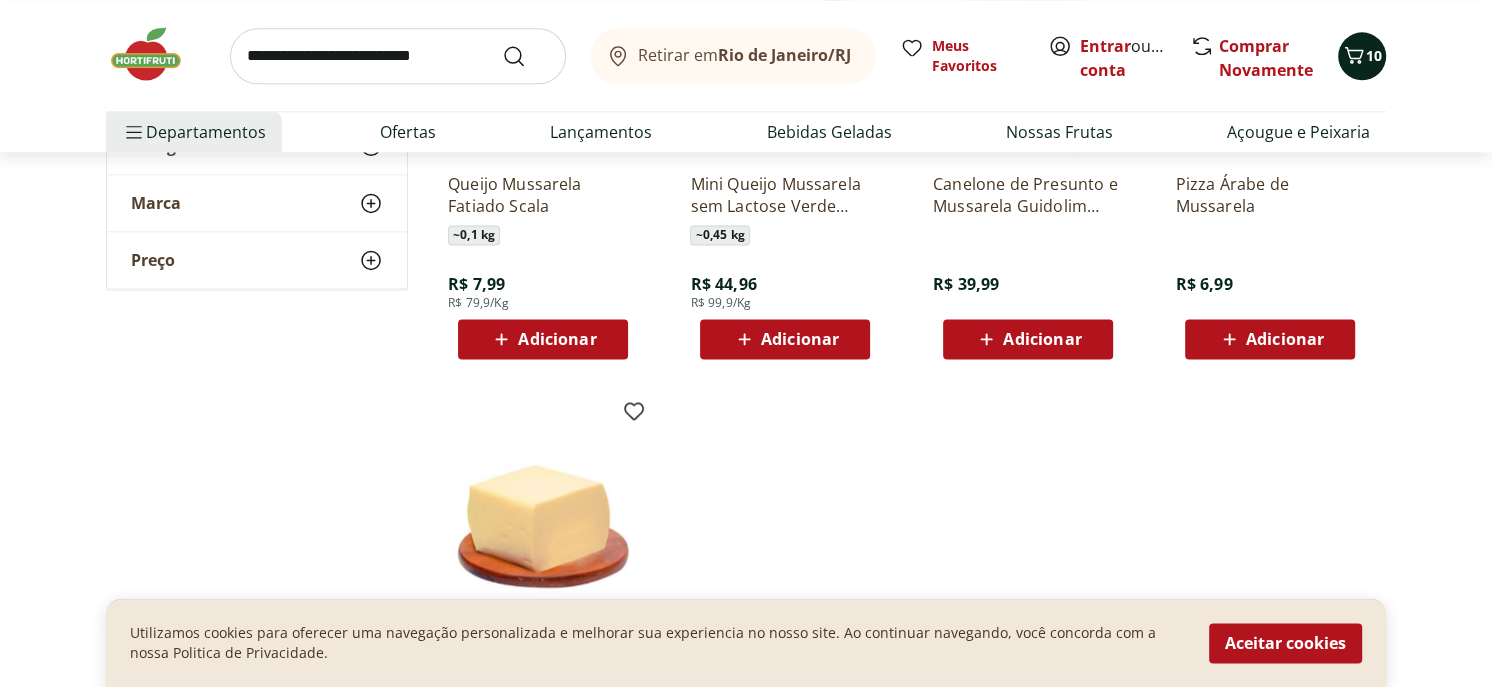click on "10" at bounding box center [1374, 55] 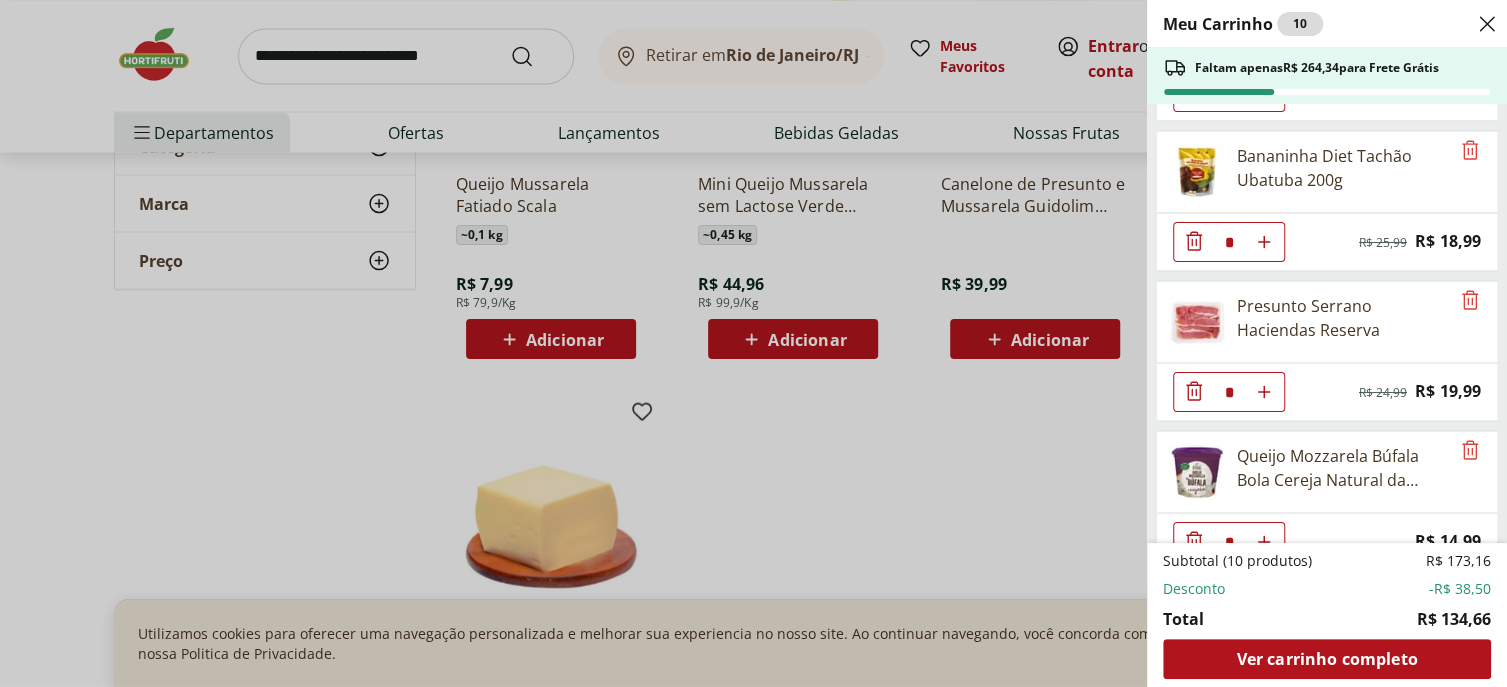 scroll, scrollTop: 758, scrollLeft: 0, axis: vertical 